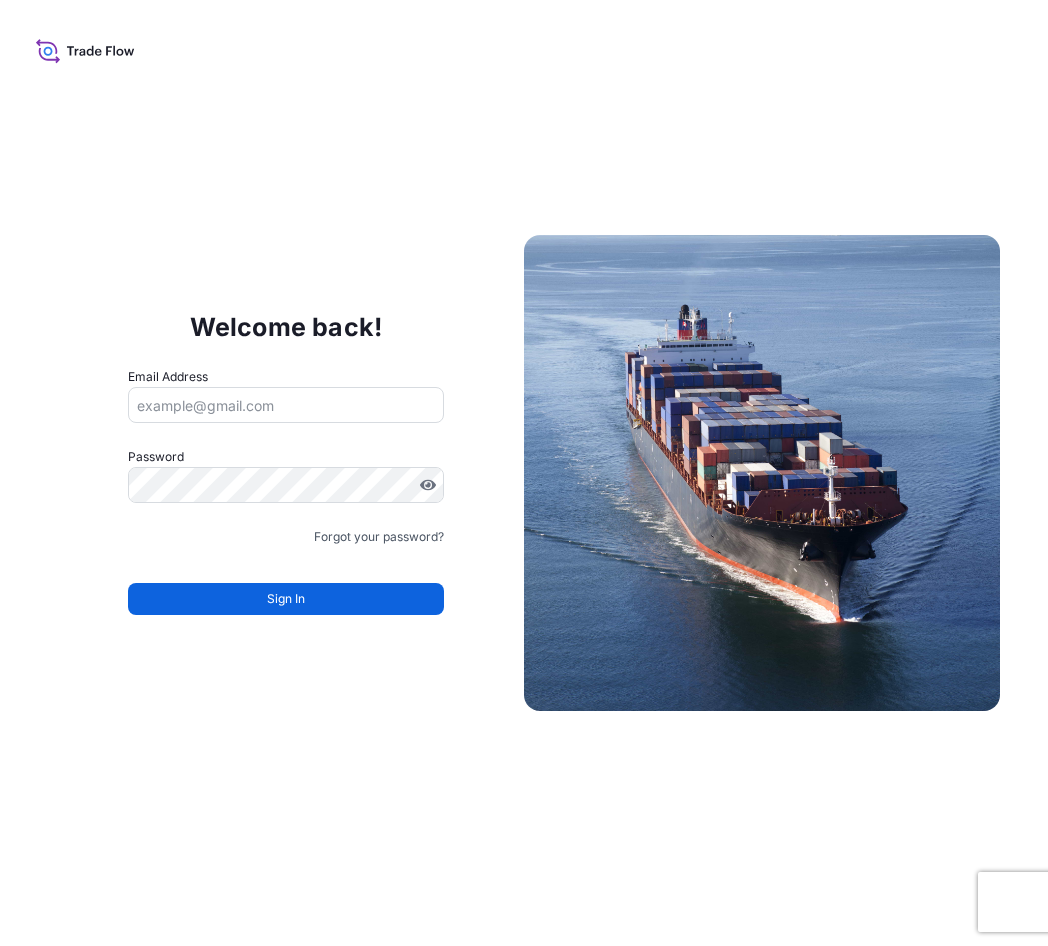 scroll, scrollTop: 0, scrollLeft: 0, axis: both 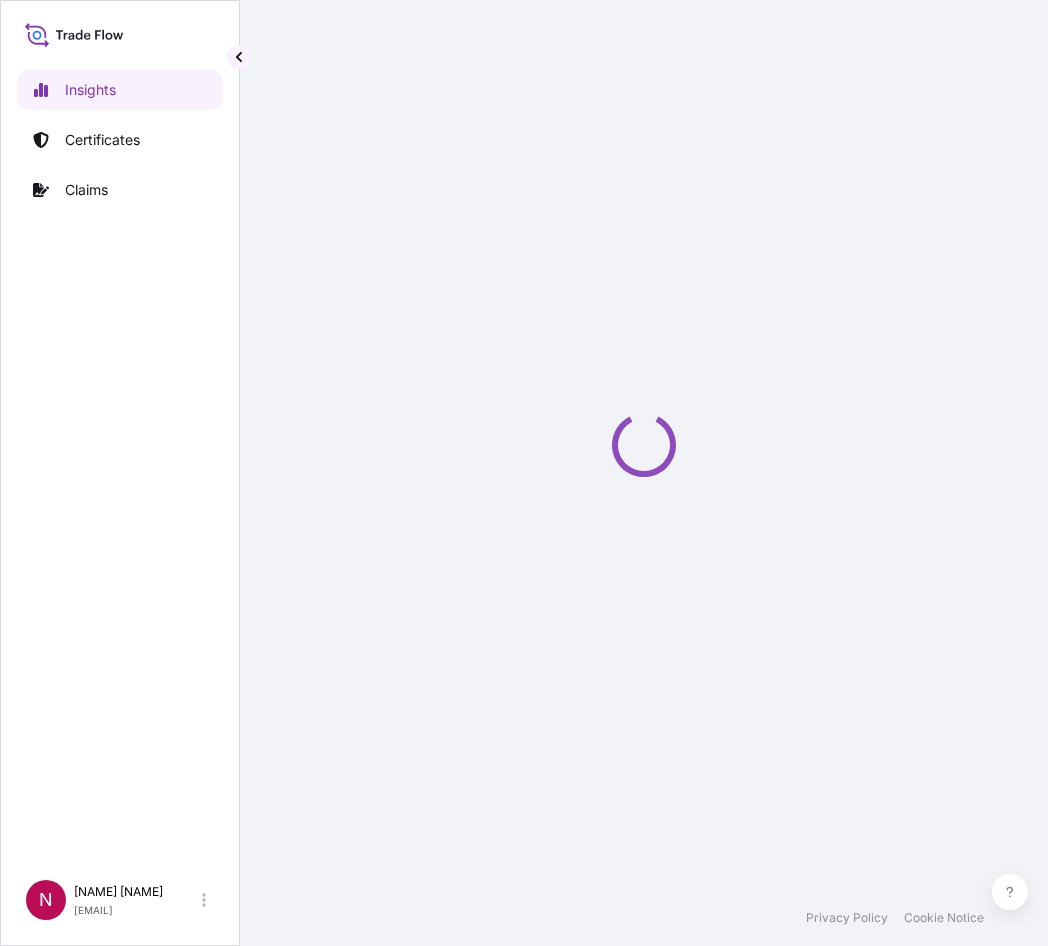 select on "2025" 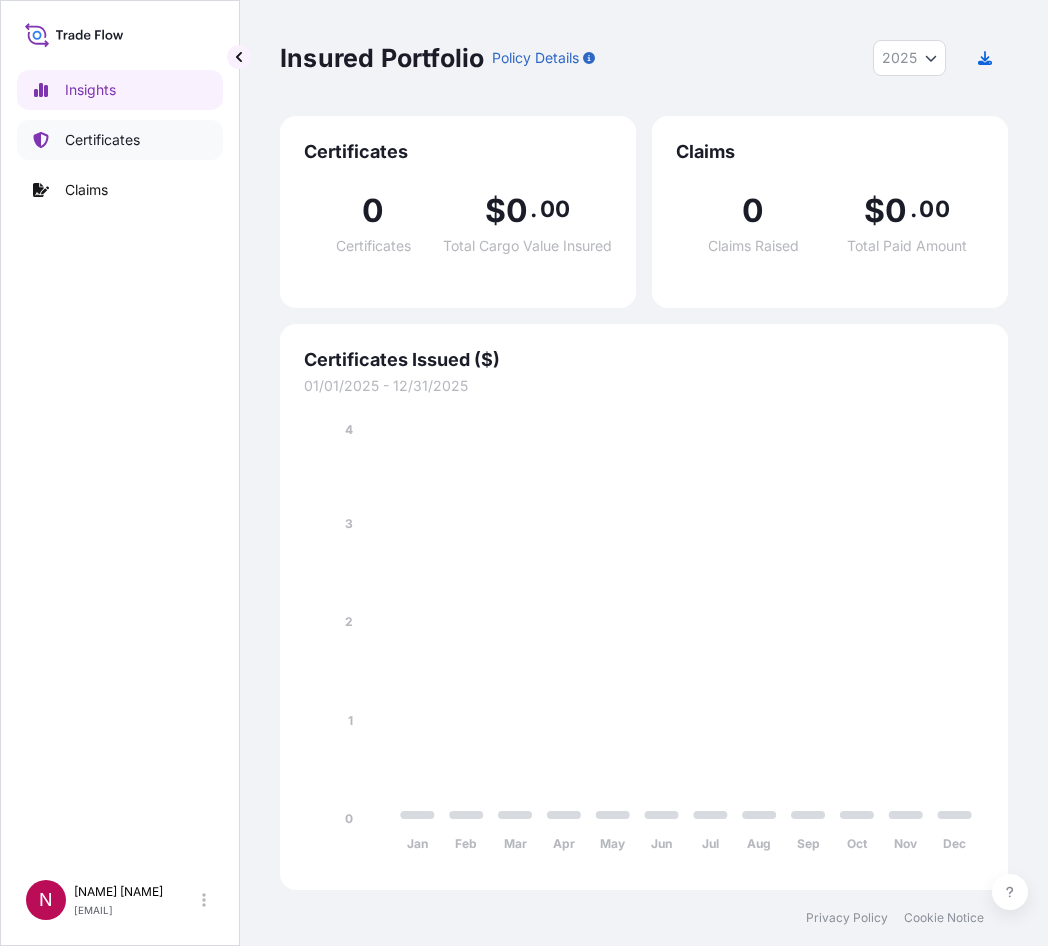 click on "Certificates" at bounding box center (102, 140) 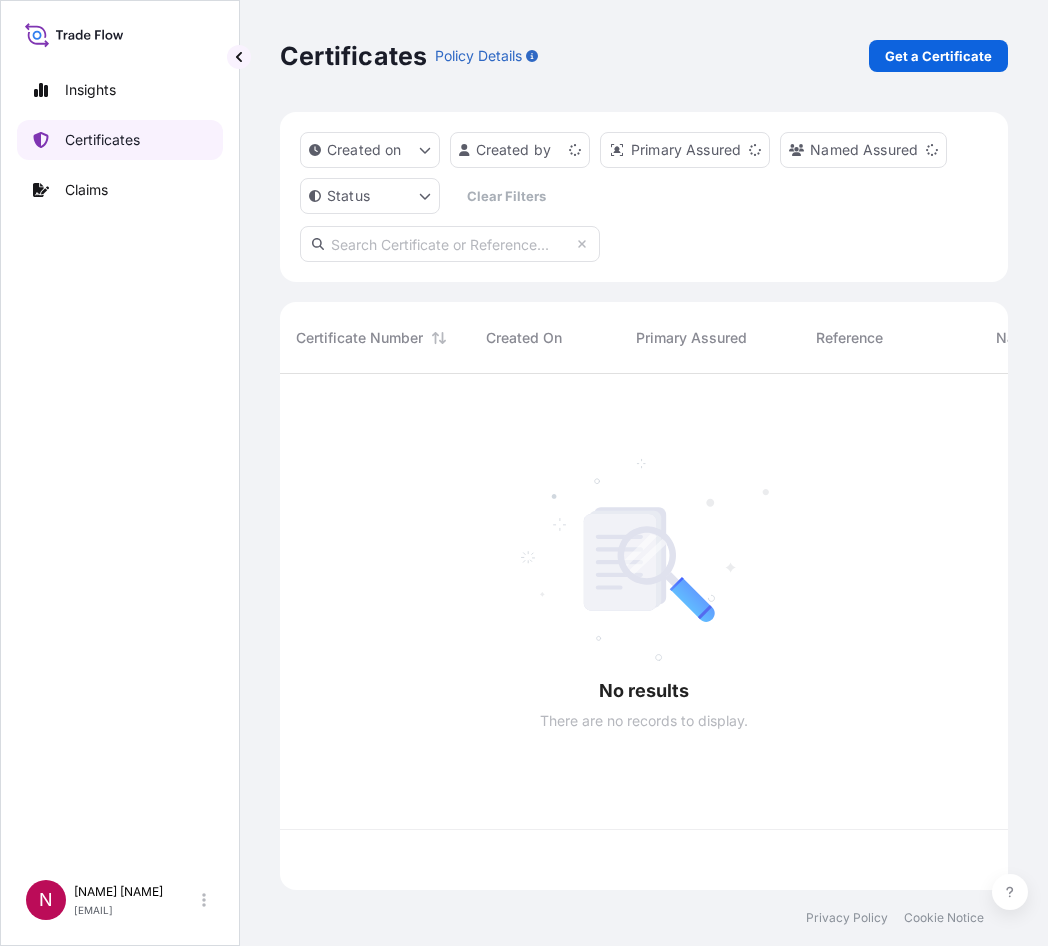 scroll, scrollTop: 16, scrollLeft: 16, axis: both 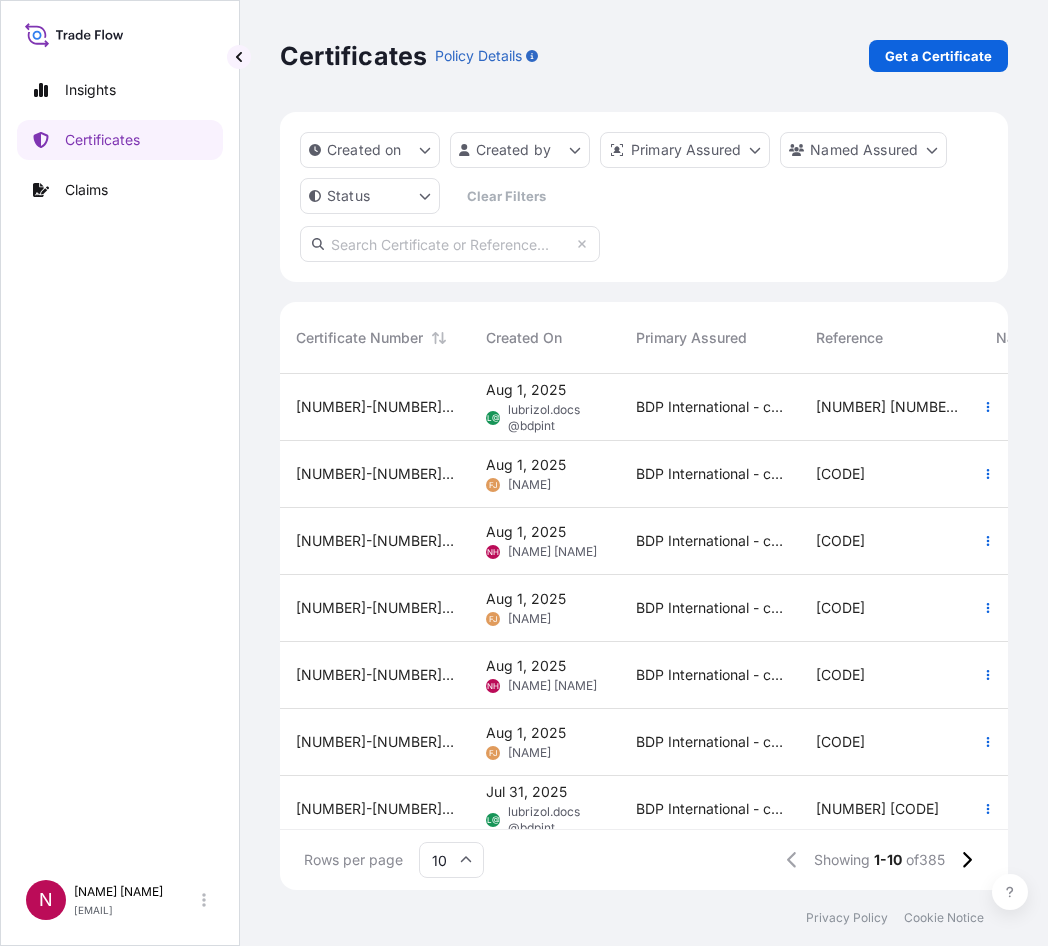 click on "Insights Certificates Claims" at bounding box center (120, 461) 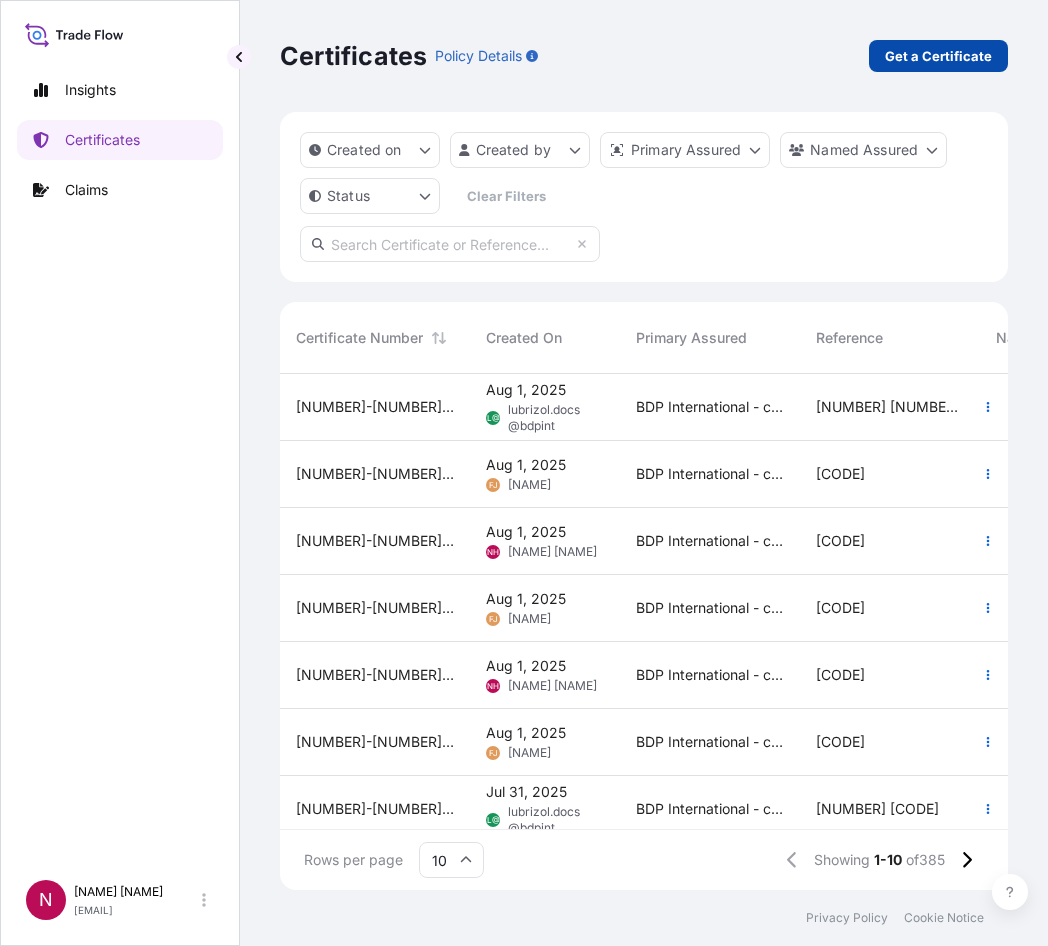 click on "Get a Certificate" at bounding box center (938, 56) 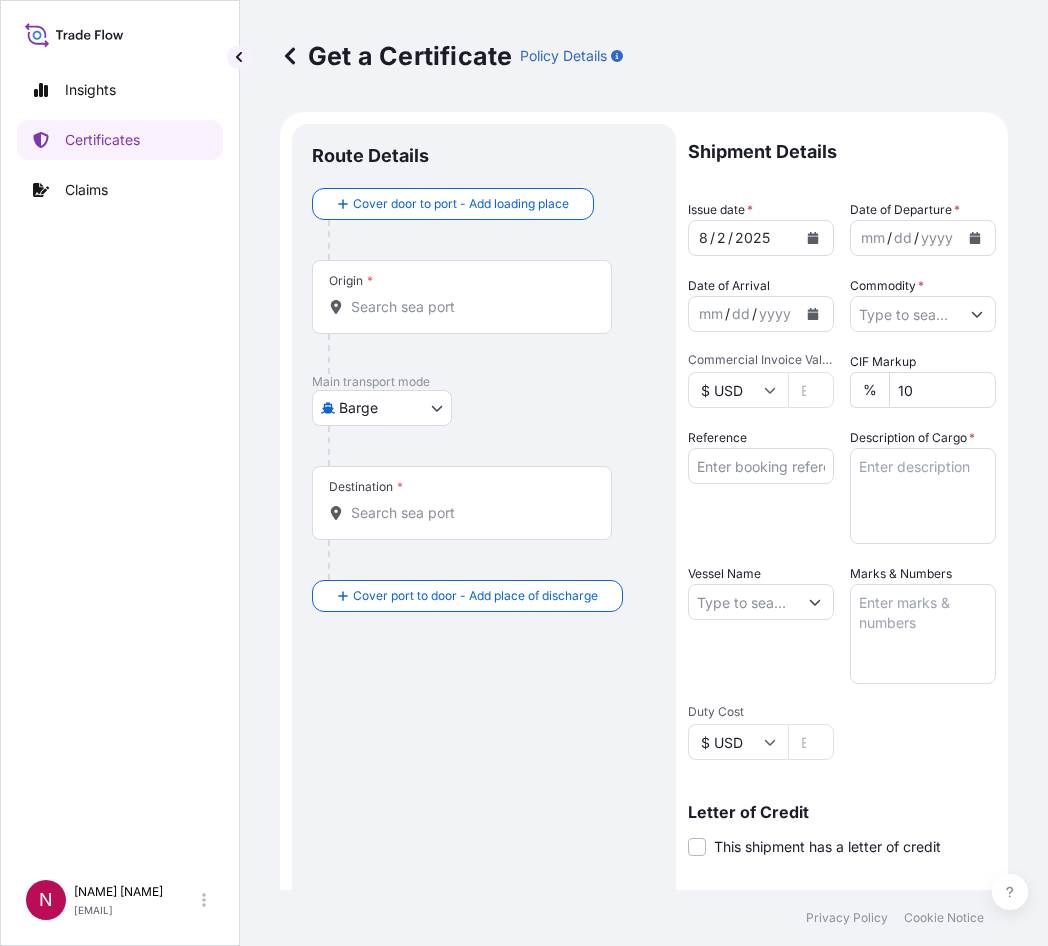 click on "Insights Certificates Claims N [NAME]   [NAME] [EMAIL] Get a Certificate Policy Details Route Details   Cover door to port - Add loading place Place of loading Road / Inland Road / Inland Origin * Main transport mode Barge Air Barge Road Ocean Vessel Rail Barge in Tow Destination * Cover port to door - Add place of discharge Road / Inland Road / Inland Place of Discharge Shipment Details Issue date * [DATE] Date of Departure * mm / dd / yyyy Date of Arrival mm / dd / yyyy Commodity * Packing Category Commercial Invoice Value    * $ USD CIF Markup % [NUMBER] Reference Description of Cargo * Vessel Name Marks & Numbers Duty Cost   $ USD Letter of Credit This shipment has a letter of credit Letter of credit * Letter of credit may not exceed 12000 characters Assured Details Primary Assured * Select a primary assured [COMPANY] - c/o [COMPANY] Named Assured Named Assured Address Create Certificate Privacy Policy Cookie Notice
[NUMBER]" at bounding box center [524, 473] 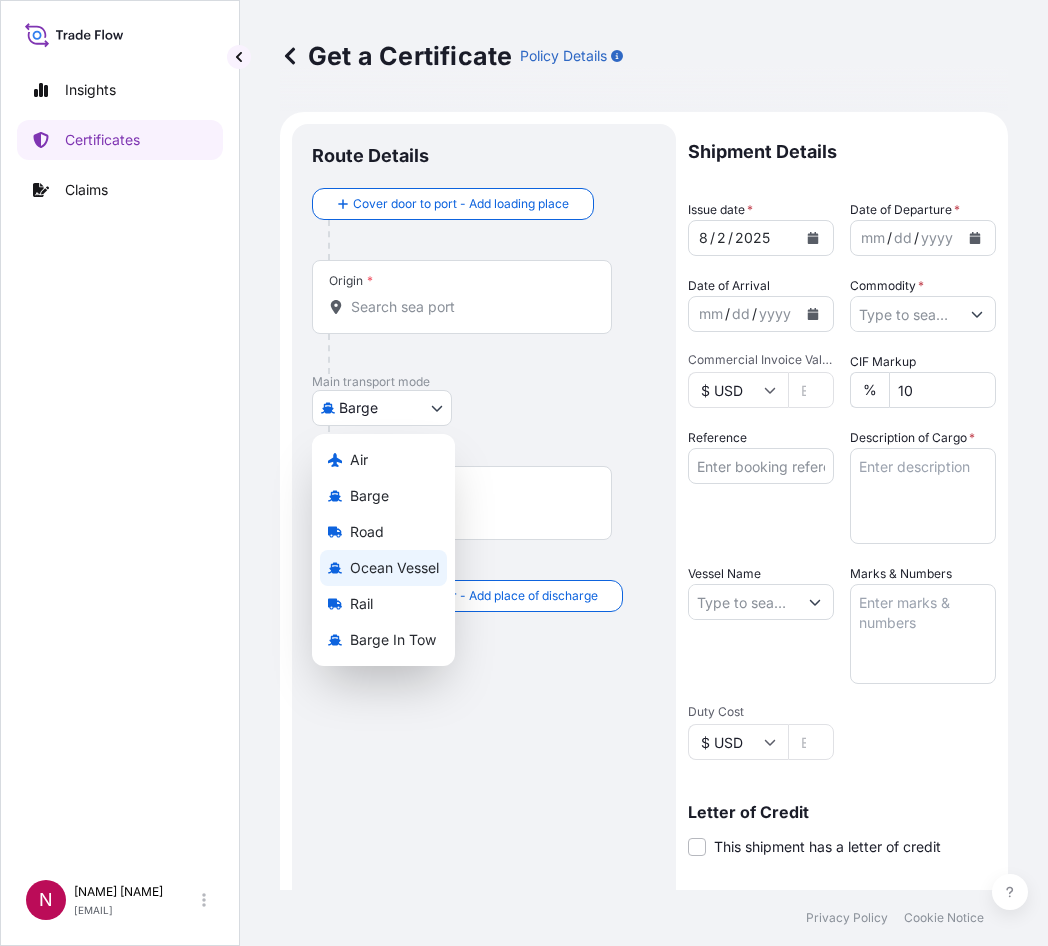 click on "Ocean Vessel" at bounding box center [394, 568] 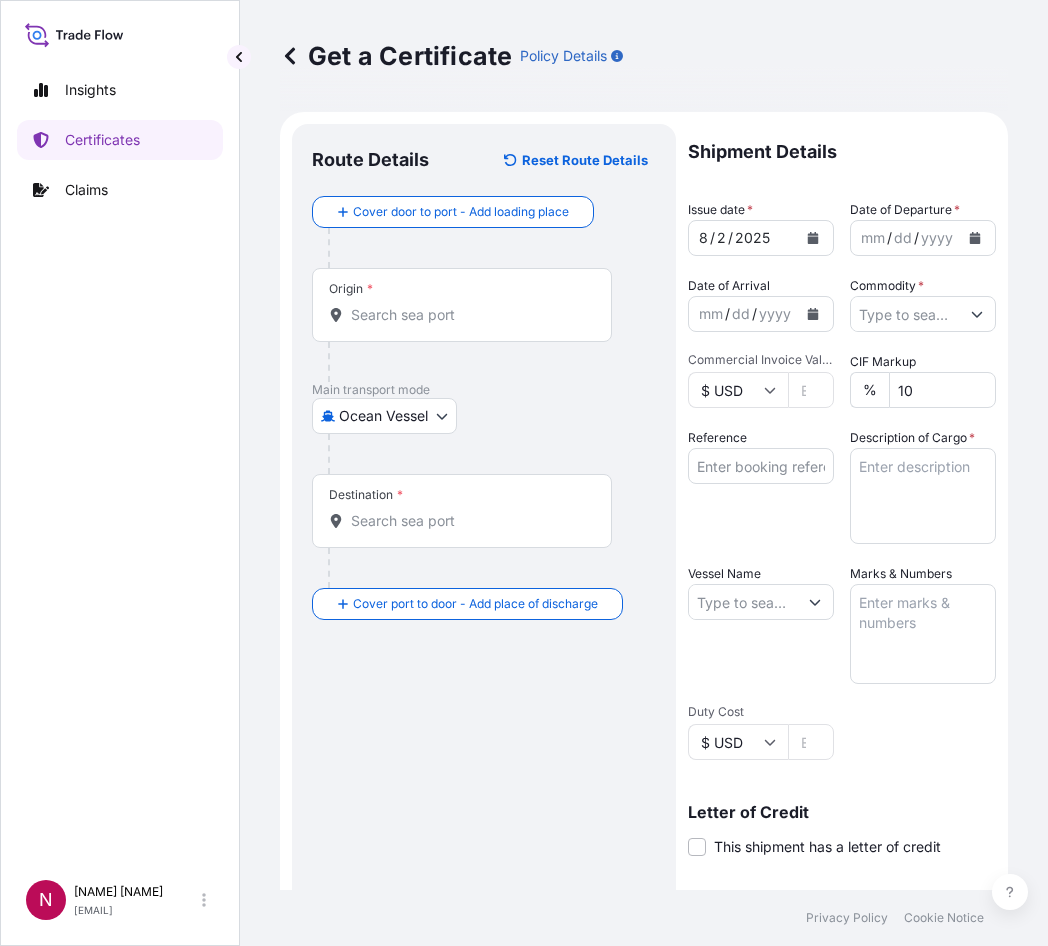 click on "Origin *" at bounding box center (462, 305) 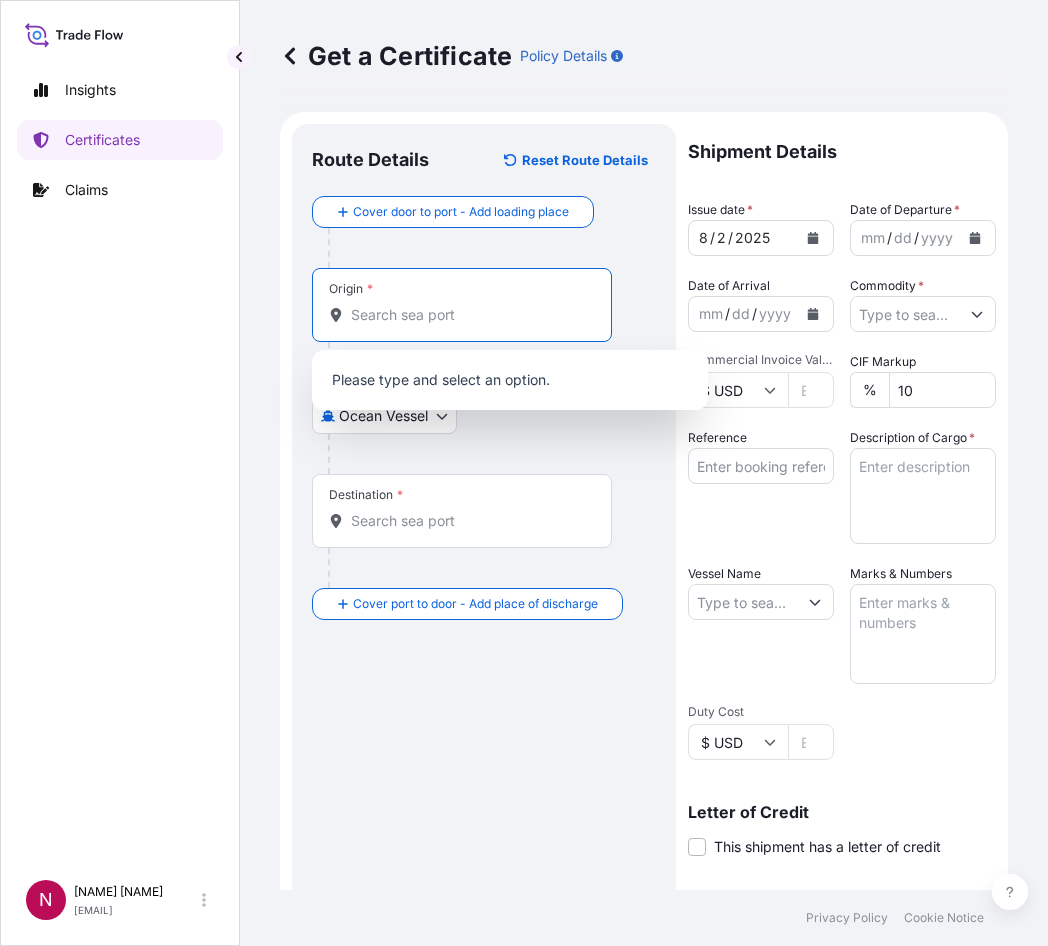 click on "Origin *" at bounding box center (469, 315) 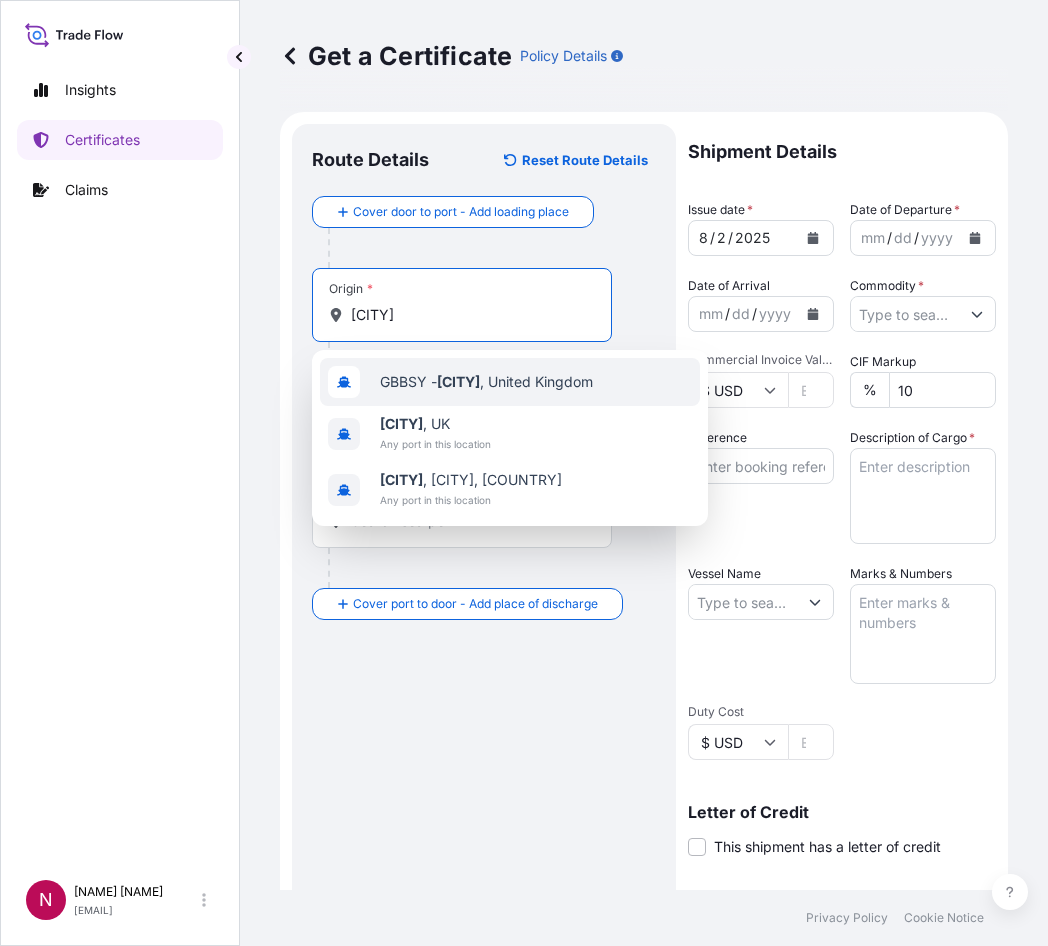 click on "GBBSY -  [CITY] , [COUNTRY]" at bounding box center [486, 382] 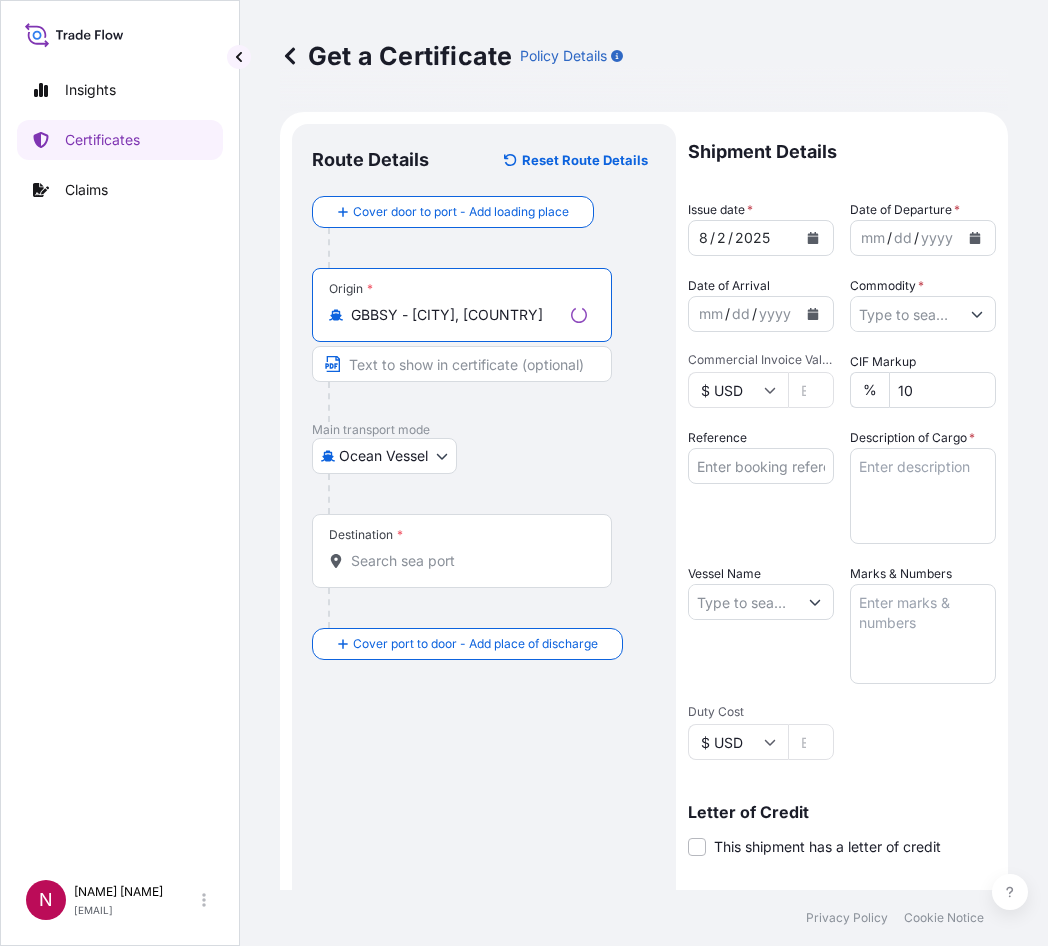 type on "GBBSY - [CITY], [COUNTRY]" 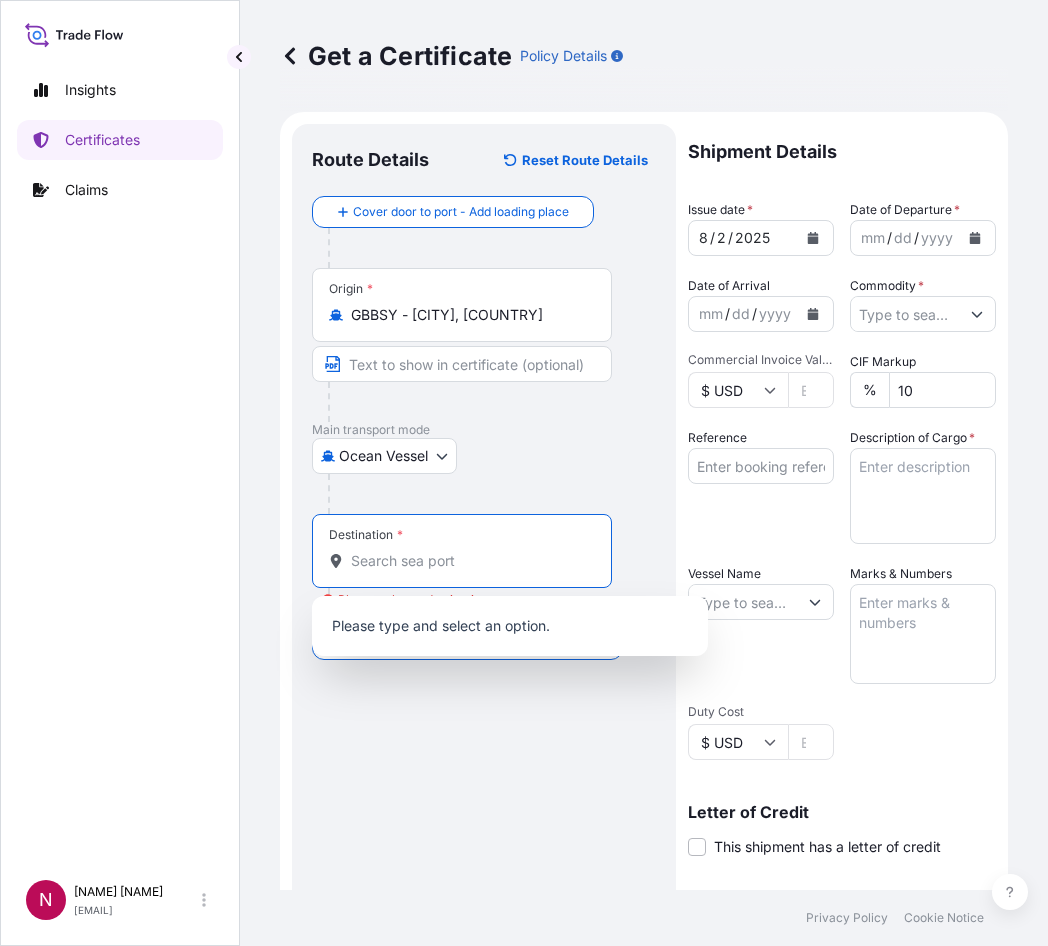 click on "Destination * Please select a destination" at bounding box center (469, 561) 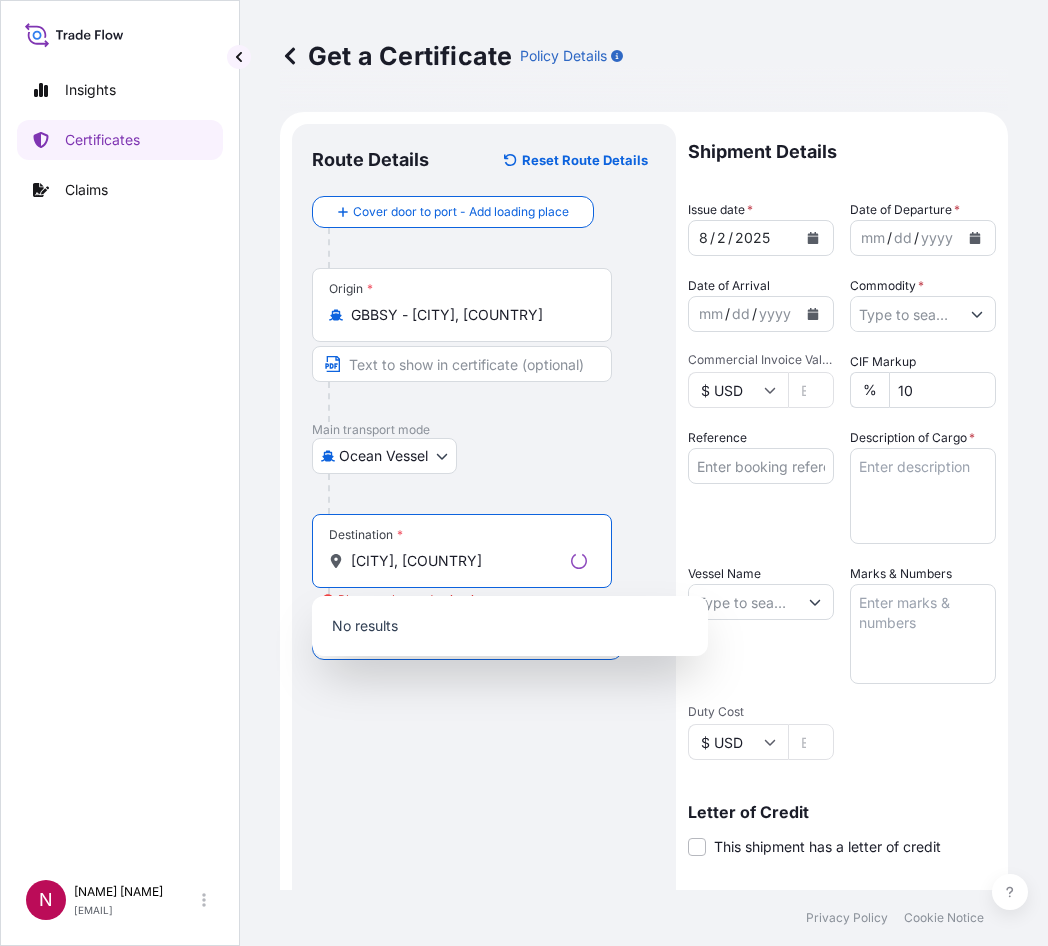 drag, startPoint x: 447, startPoint y: 560, endPoint x: 715, endPoint y: 566, distance: 268.06717 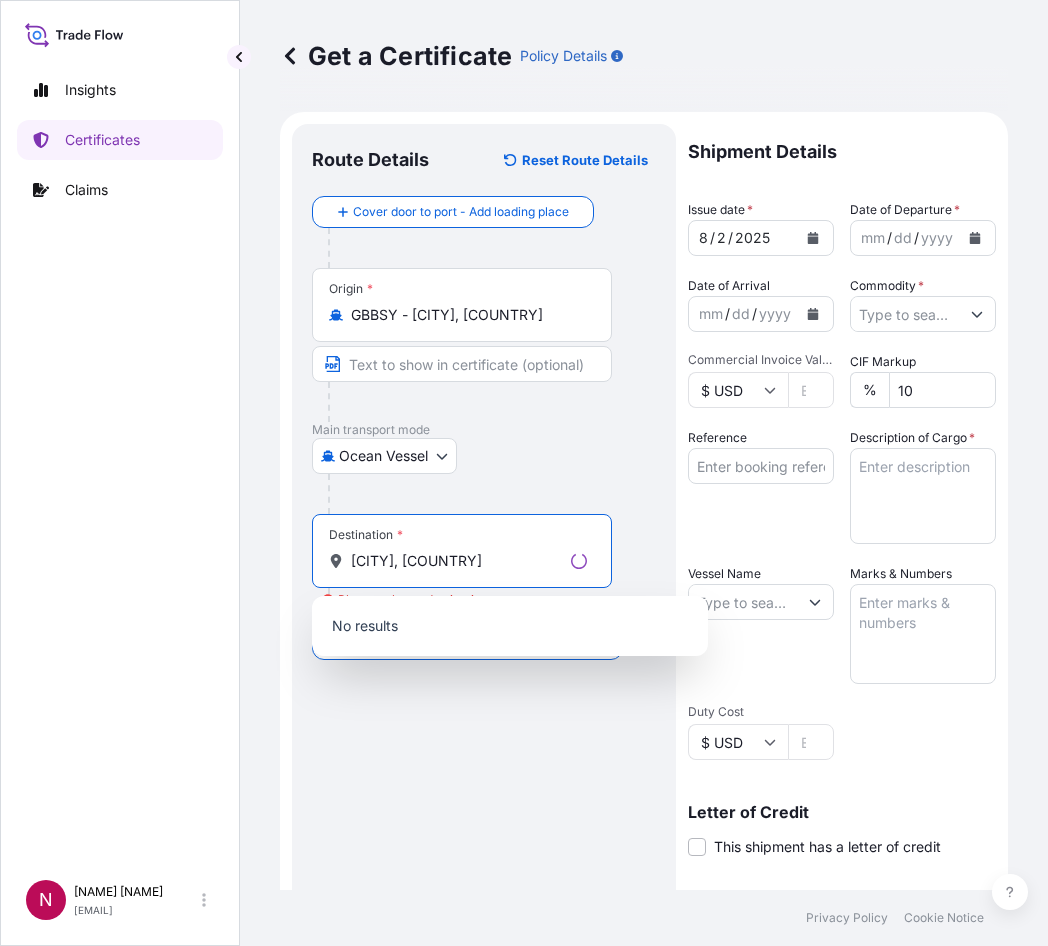 click on "Route Details Reset Route Details   Cover door to port - Add loading place Place of loading Road / Inland Road / Inland Origin * GBBSY - [CITY], [COUNTRY] Main transport mode Ocean Vessel Air Barge Road Ocean Vessel Rail Barge in Tow Destination * [CITY], [COUNTRY] Please select a destination Cover port to door - Add place of discharge Road / Inland Road / Inland Place of Discharge Shipment Details Issue date * [DATE] Date of Departure * mm / dd / yyyy Date of Arrival mm / dd / yyyy Commodity * Packing Category Commercial Invoice Value    * $ USD CIF Markup % [NUMBER] Reference Description of Cargo * Vessel Name Marks & Numbers Duty Cost   $ USD Letter of Credit This shipment has a letter of credit Letter of credit * Letter of credit may not exceed 12000 characters Assured Details Primary Assured * Select a primary assured [COMPANY] - c/o [COMPANY] Named Assured Named Assured Address Create Certificate" at bounding box center (644, 628) 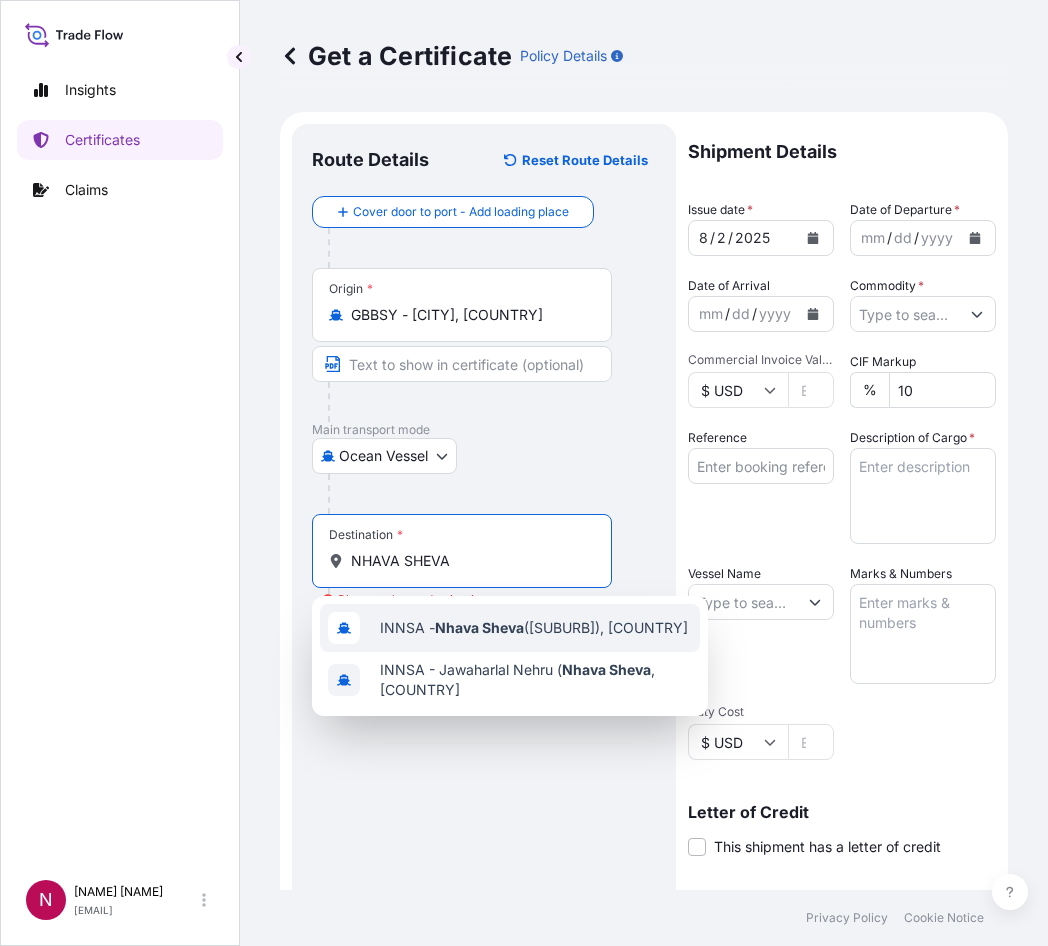 click on "INNSA -  [CITY]  ([SUBURB]), [COUNTRY]" at bounding box center (534, 628) 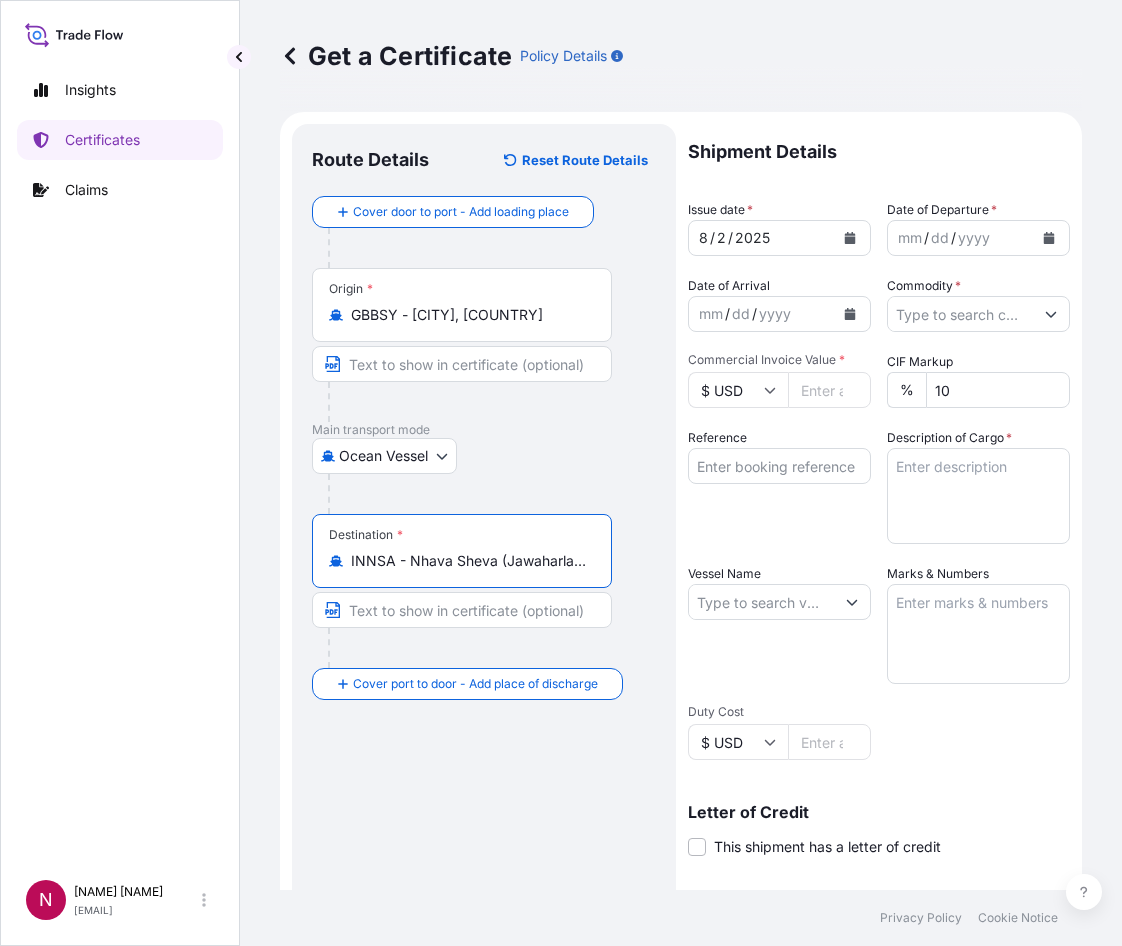 type on "INNSA - Nhava Sheva (Jawaharlal Nehru), India" 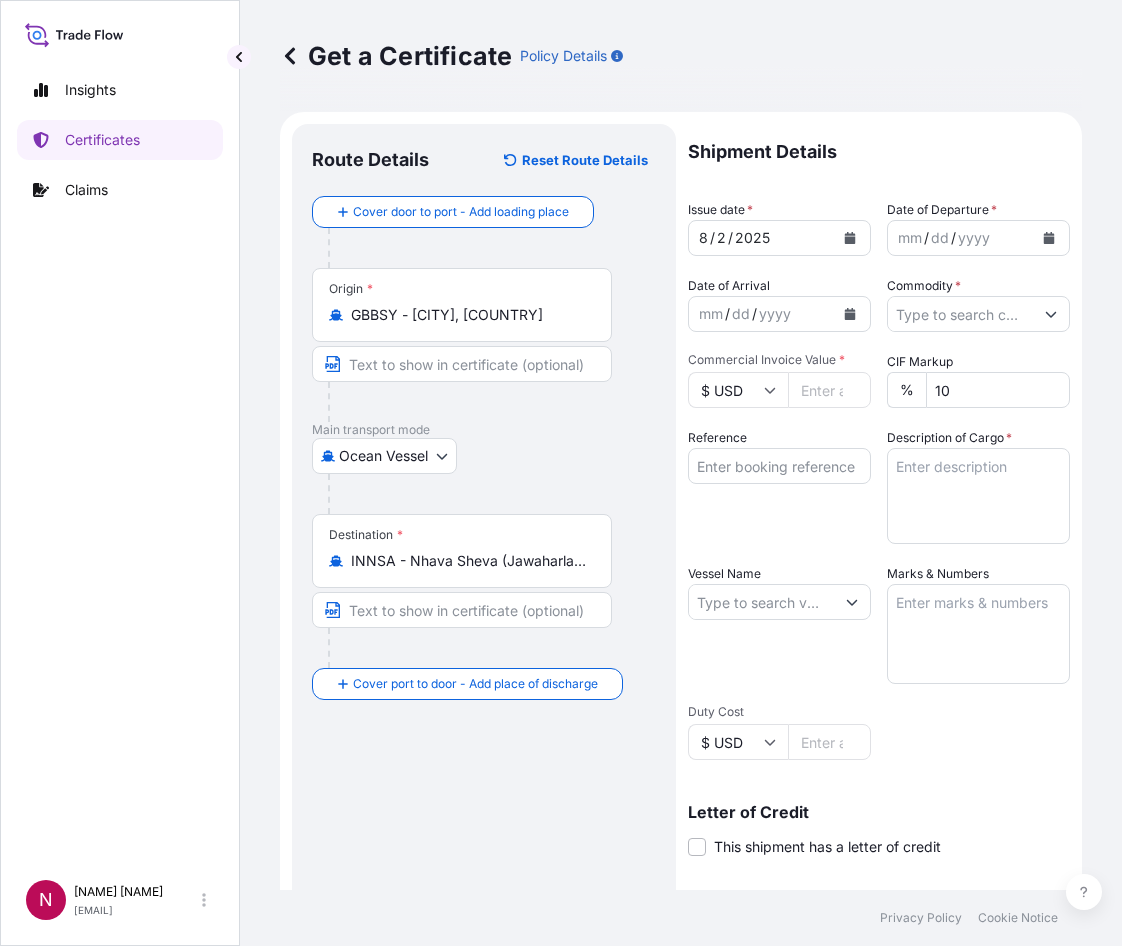 click on "Origin * GBBSY - [CITY], [COUNTRY]" at bounding box center (484, 345) 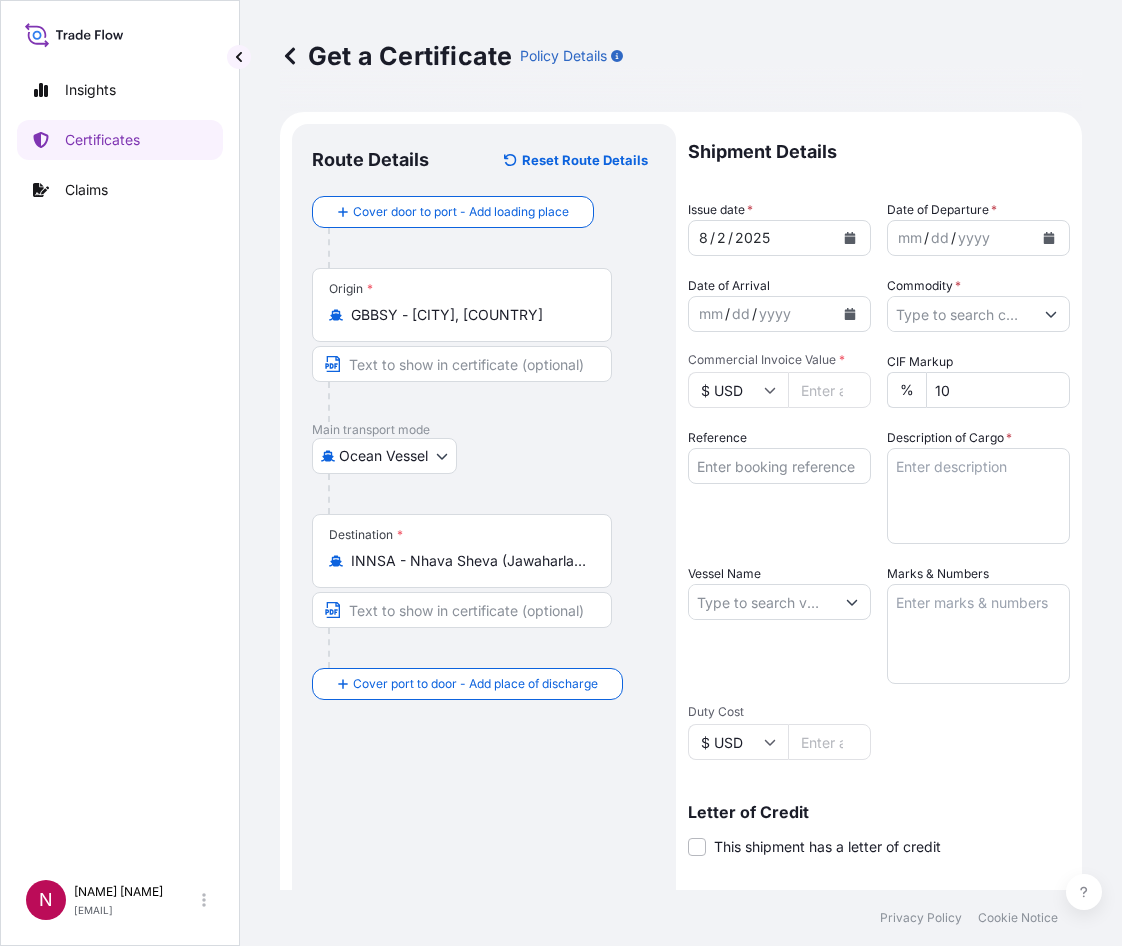 click at bounding box center [1049, 238] 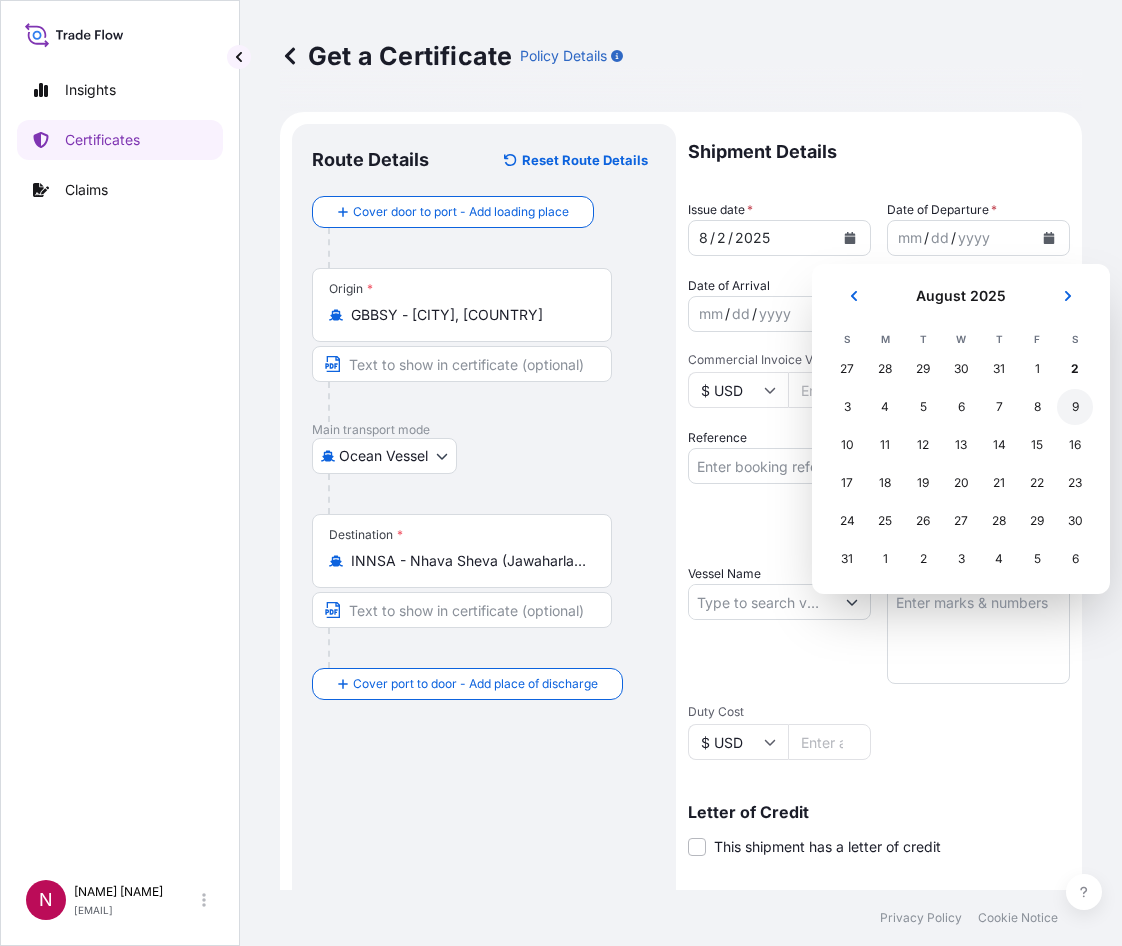click on "9" at bounding box center (1075, 407) 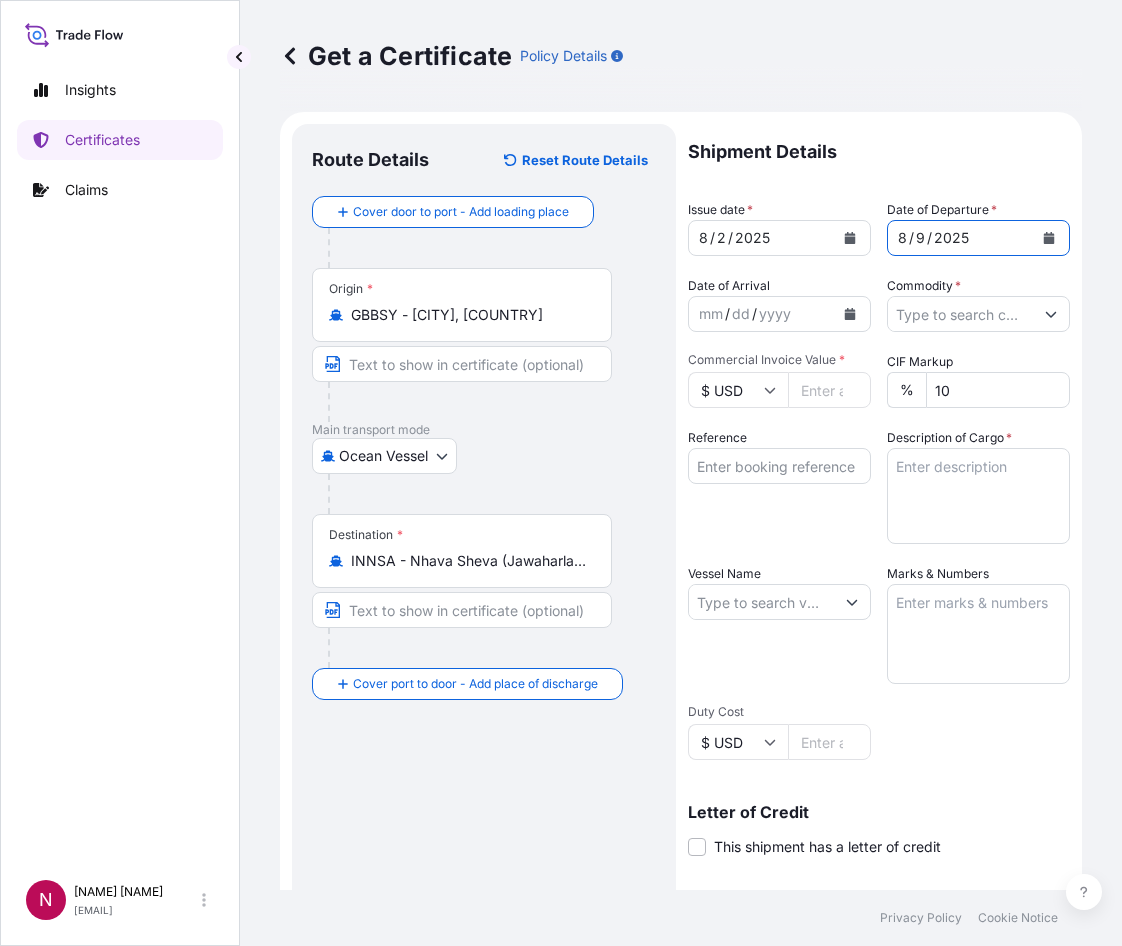 click on "Commodity *" at bounding box center [960, 314] 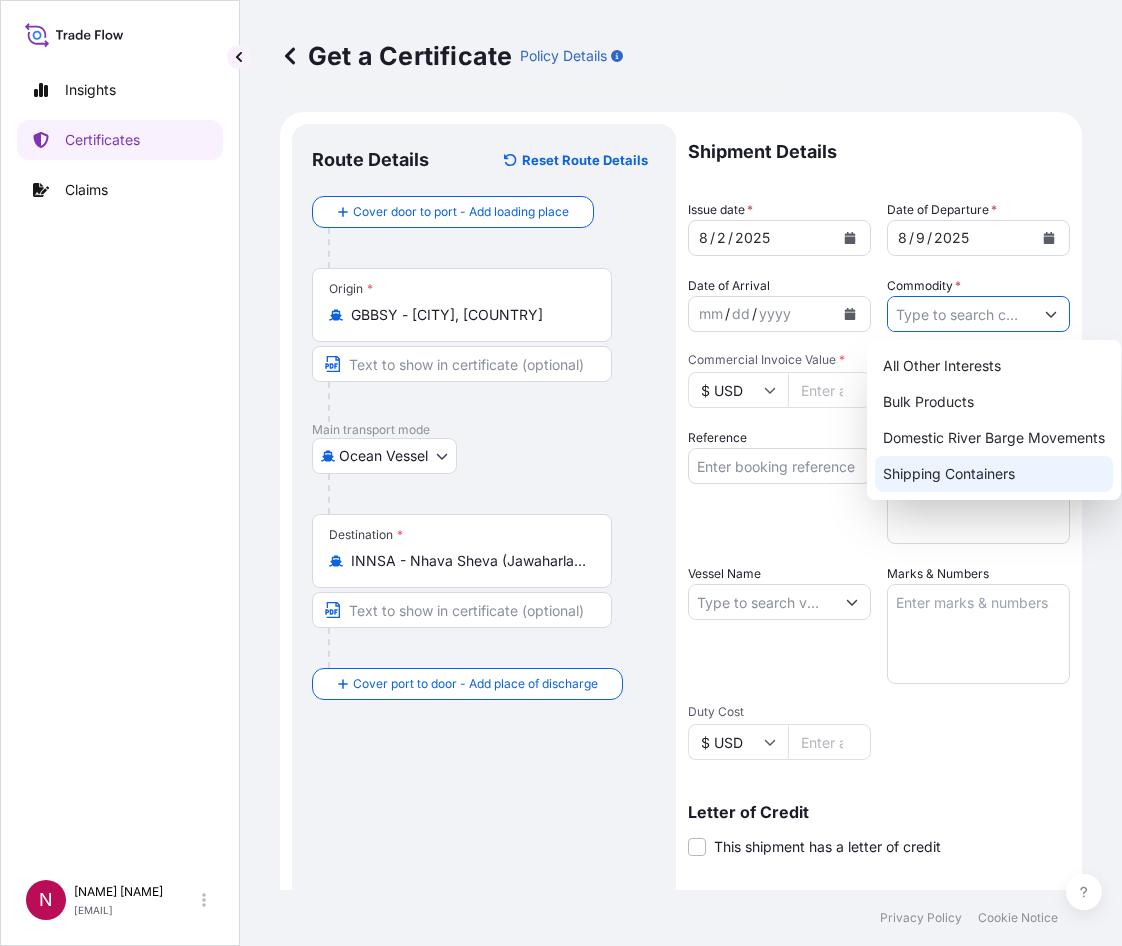 click on "Shipping Containers" at bounding box center (994, 474) 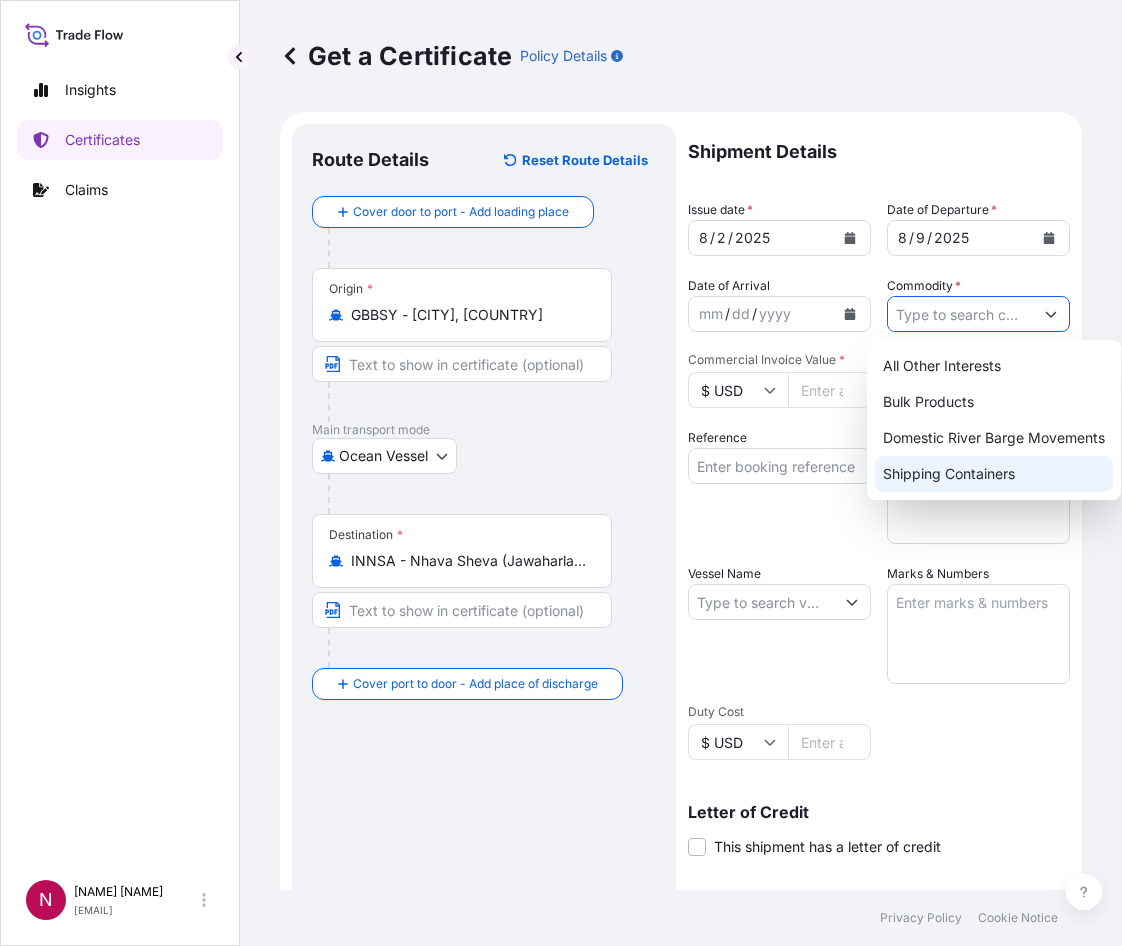 type on "Shipping Containers" 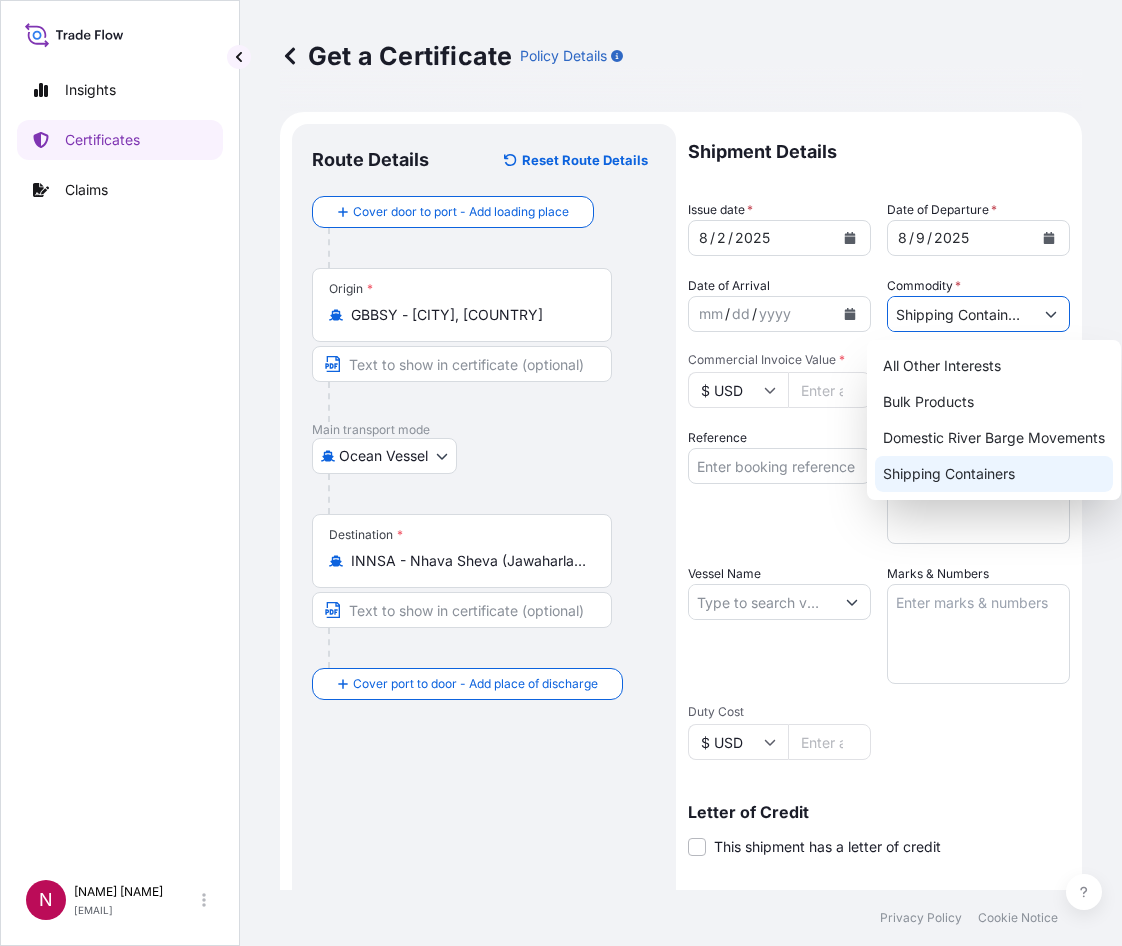 click on "Commercial Invoice Value    *" at bounding box center [829, 390] 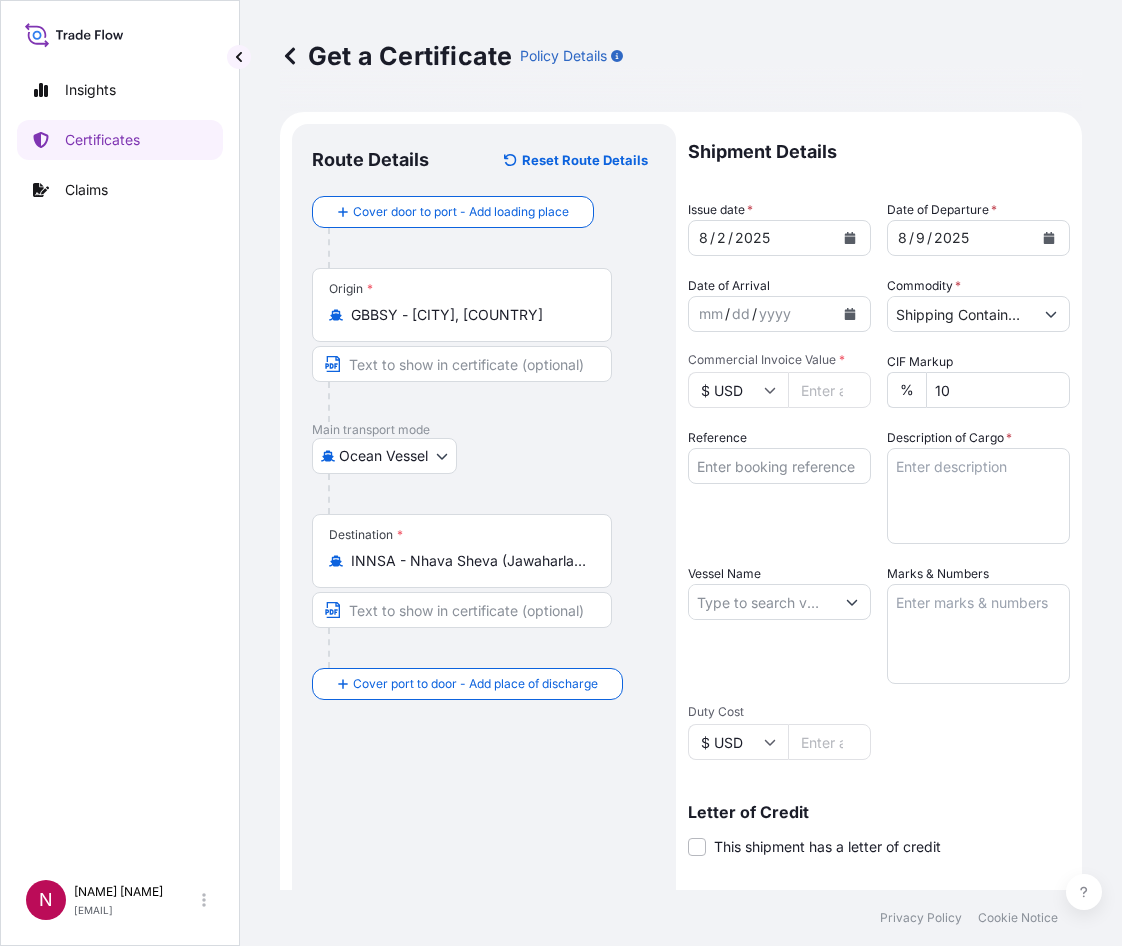 scroll, scrollTop: 0, scrollLeft: 30, axis: horizontal 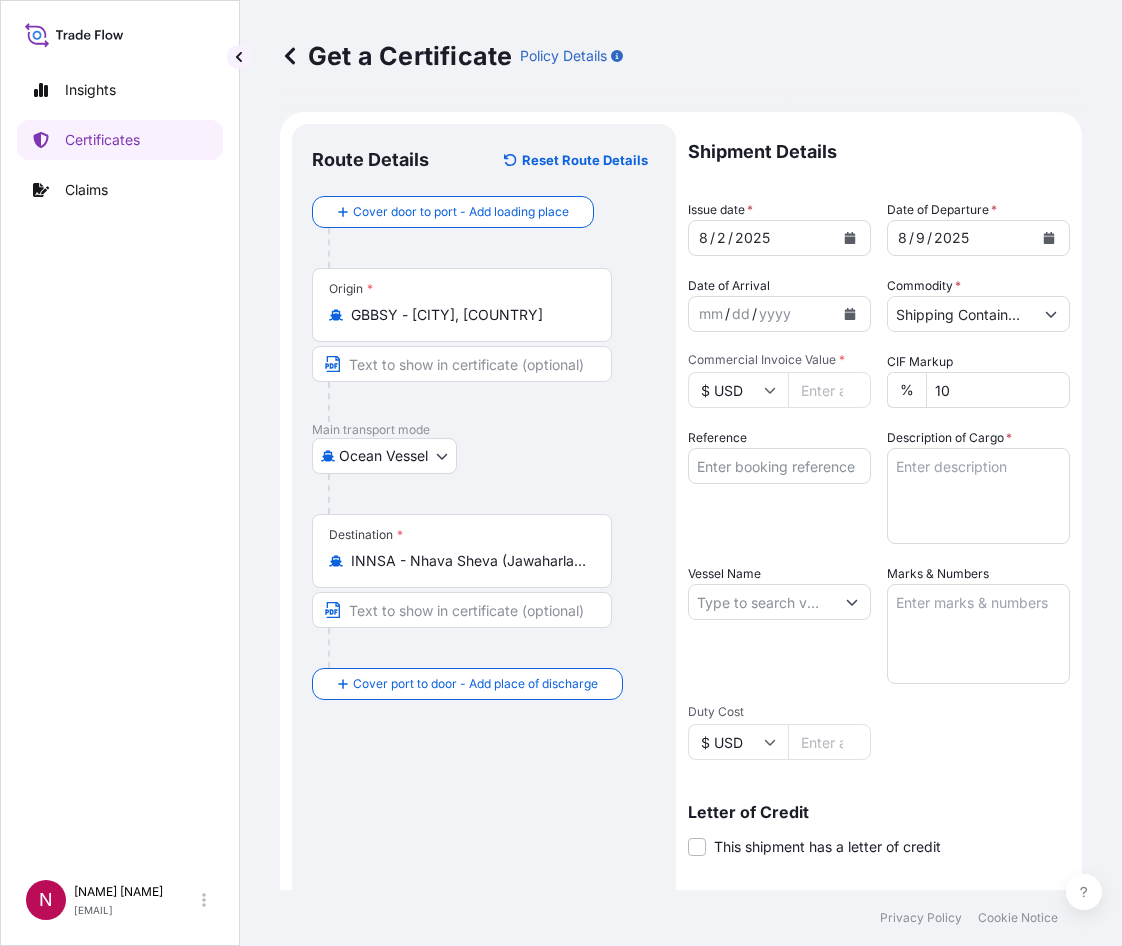 type on "[NUMBER]" 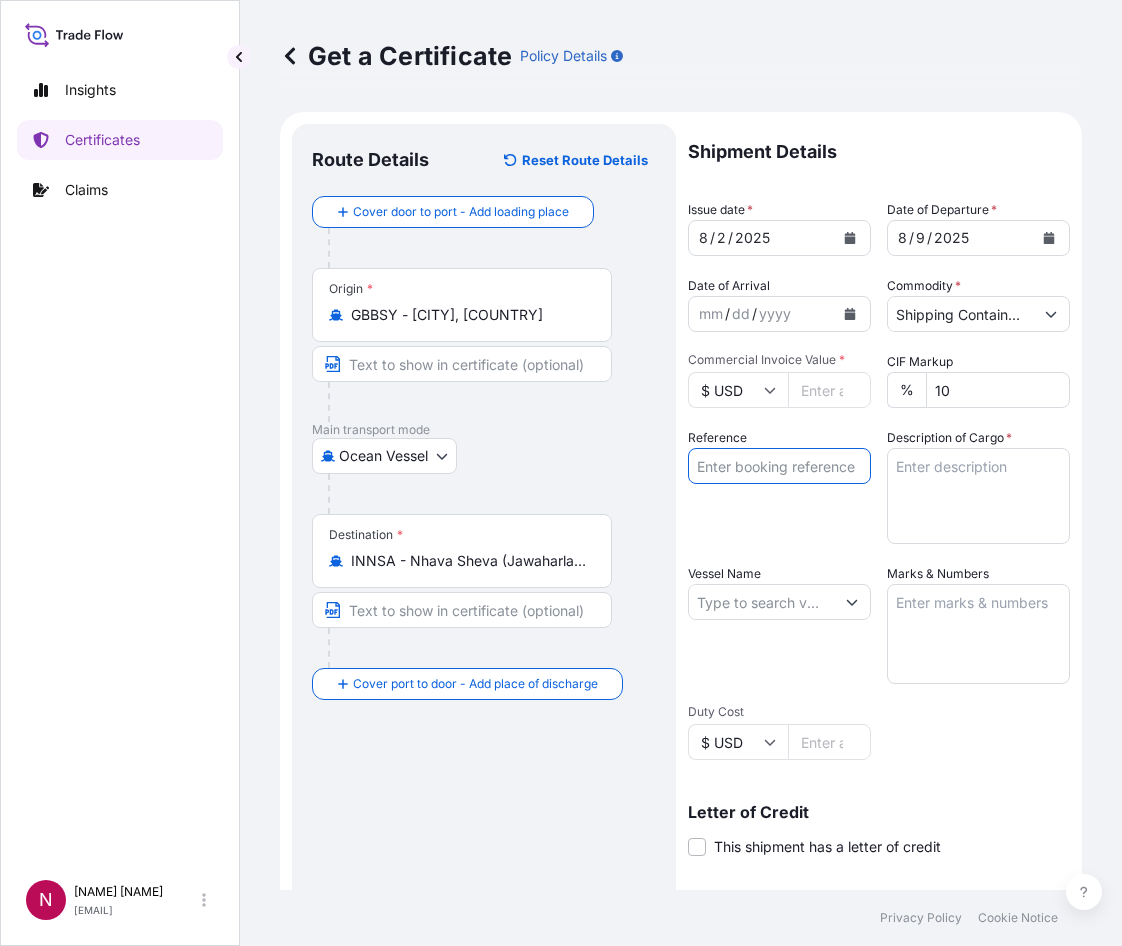 scroll, scrollTop: 0, scrollLeft: 0, axis: both 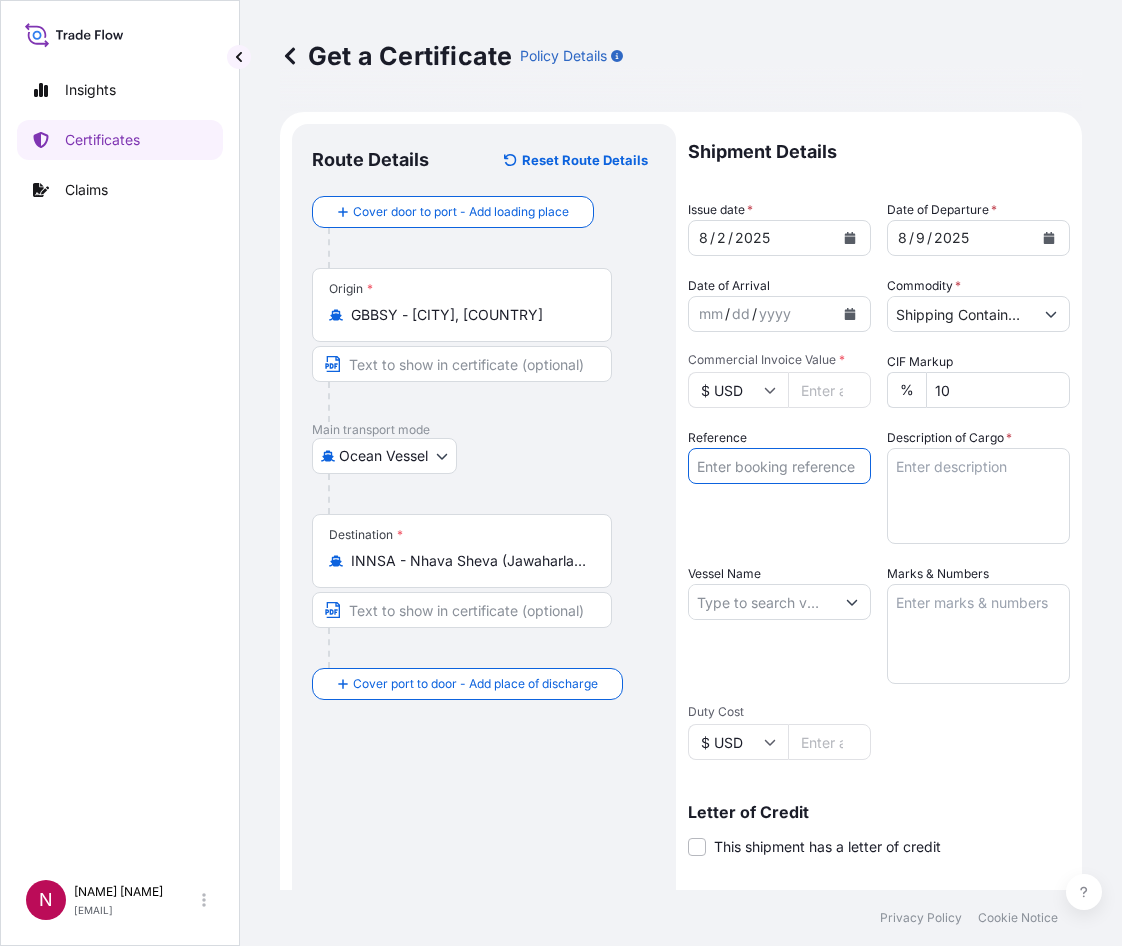 click on "Reference" at bounding box center [779, 466] 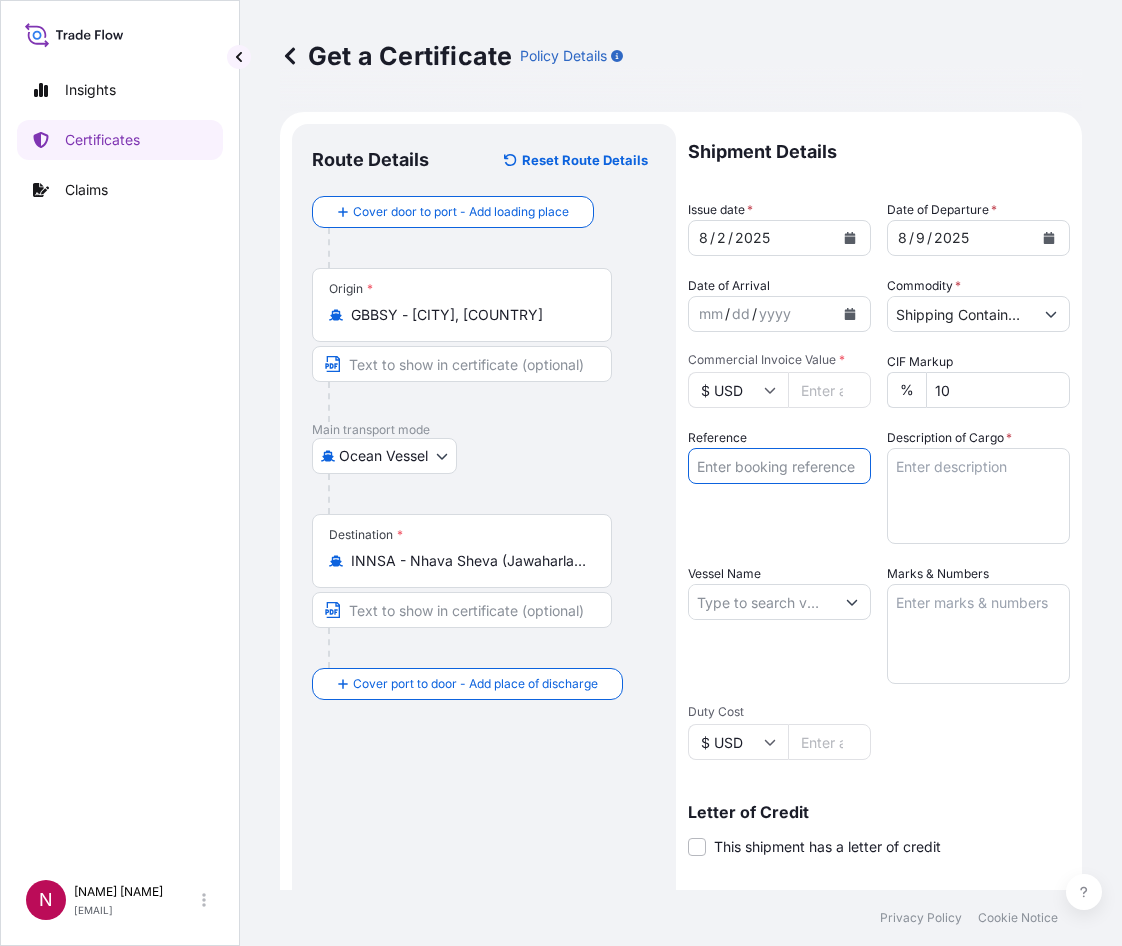 paste on "[CODE]" 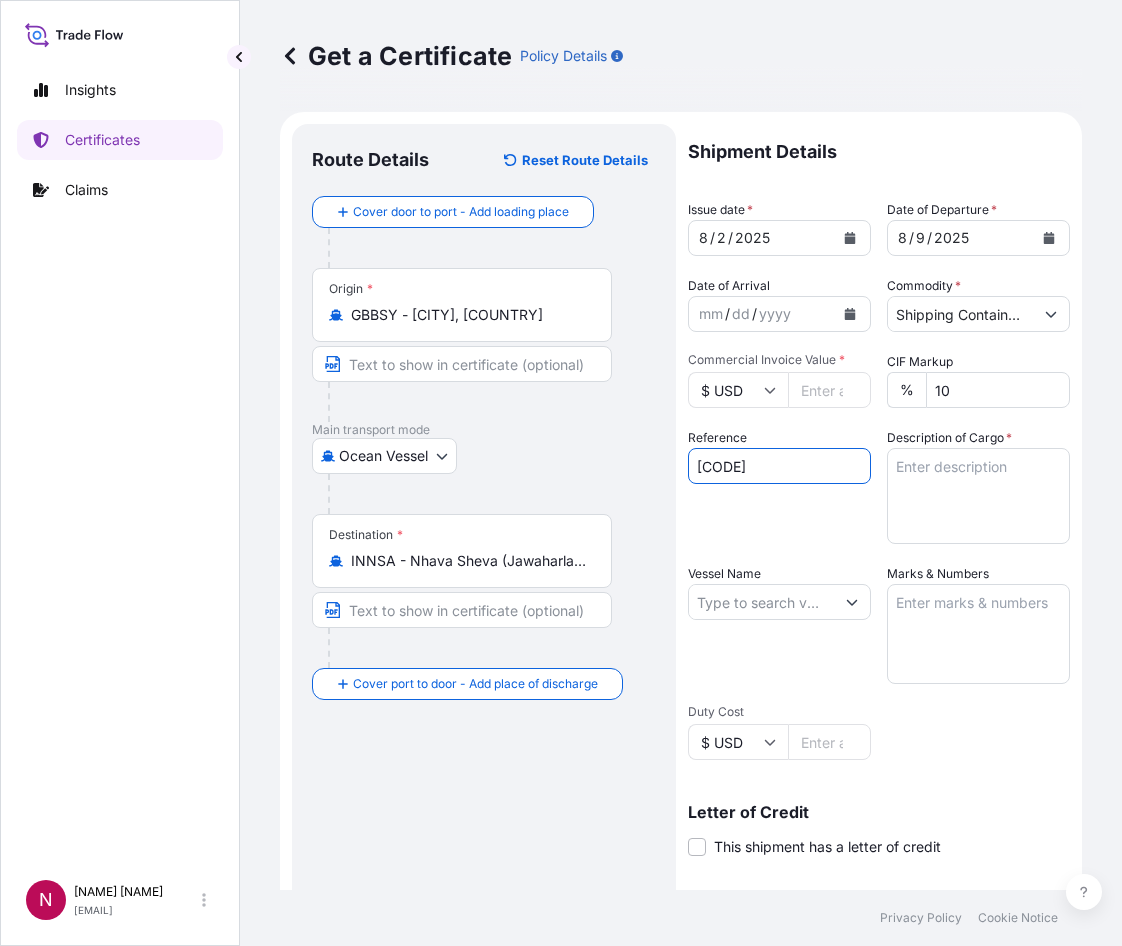 type on "[CODE]" 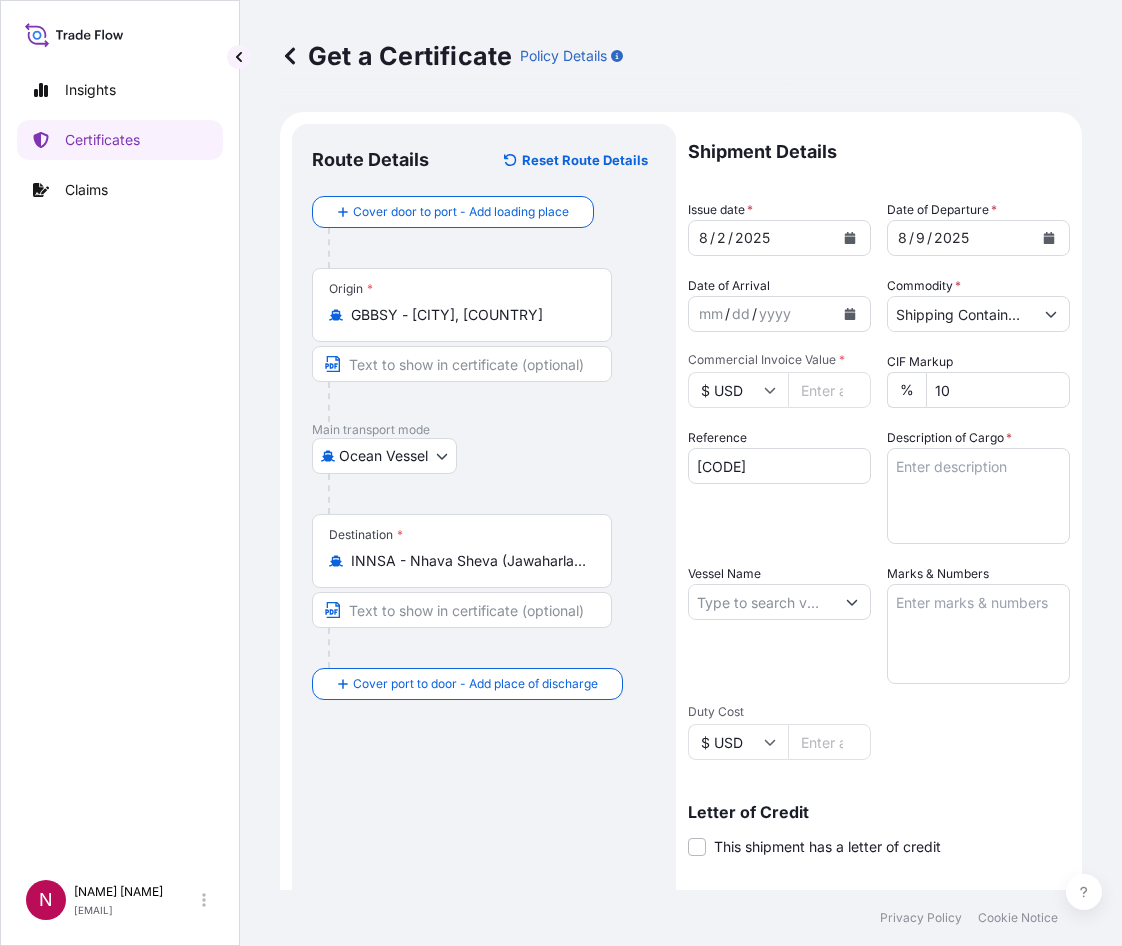 drag, startPoint x: 755, startPoint y: 525, endPoint x: 777, endPoint y: 519, distance: 22.803509 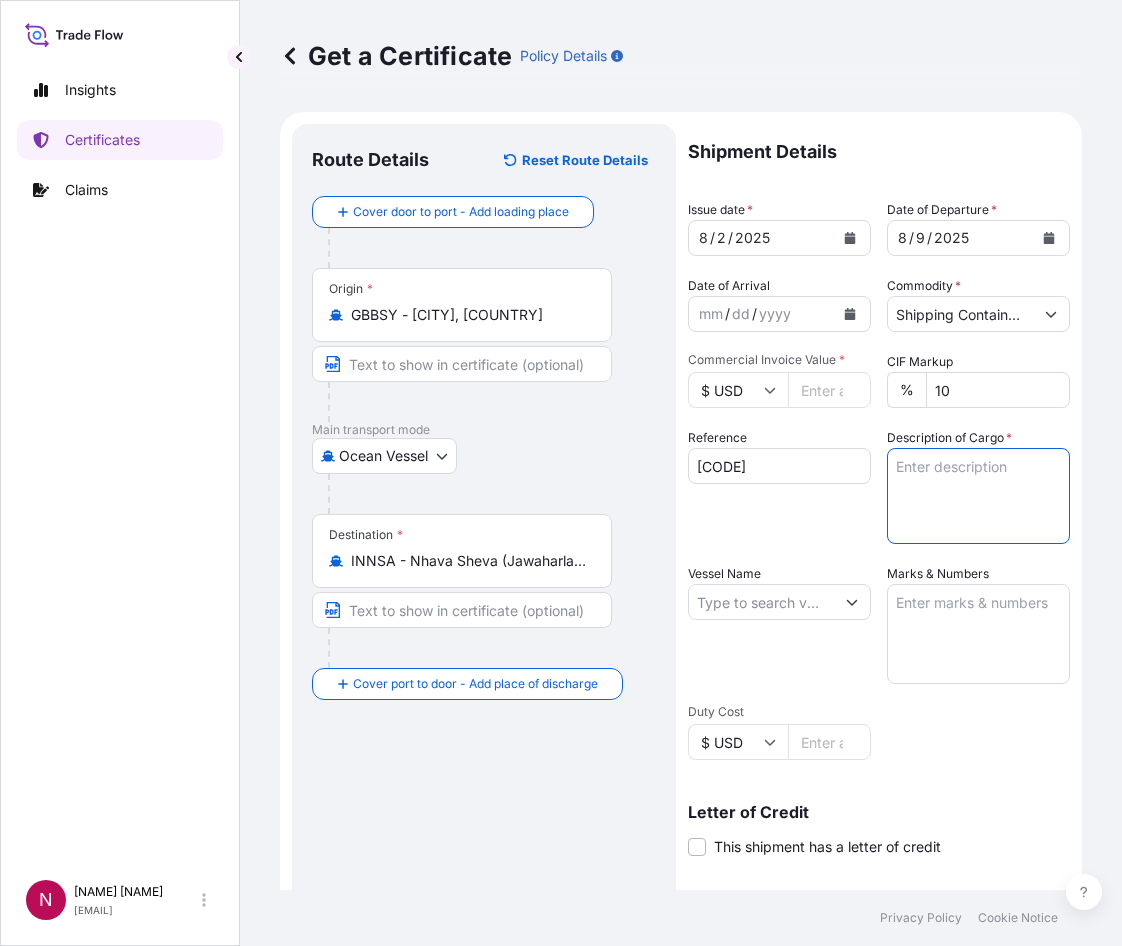 click on "Description of Cargo *" at bounding box center [978, 496] 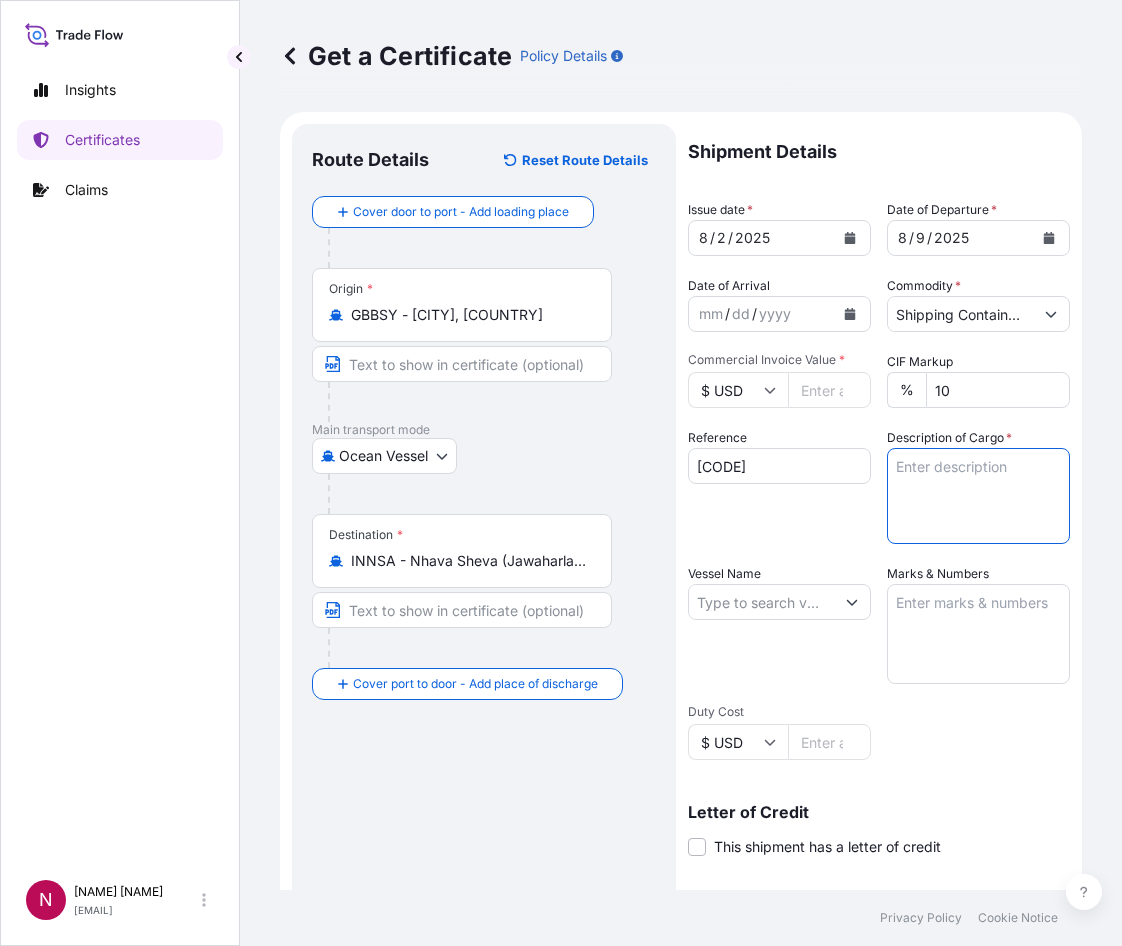 paste on "DRUMS LOADED ONTO
[NUMBER] PALLETS LOADED INTO
[NUMBER] LCL
PRINTRITE(TM) DP [NUMBER]E" 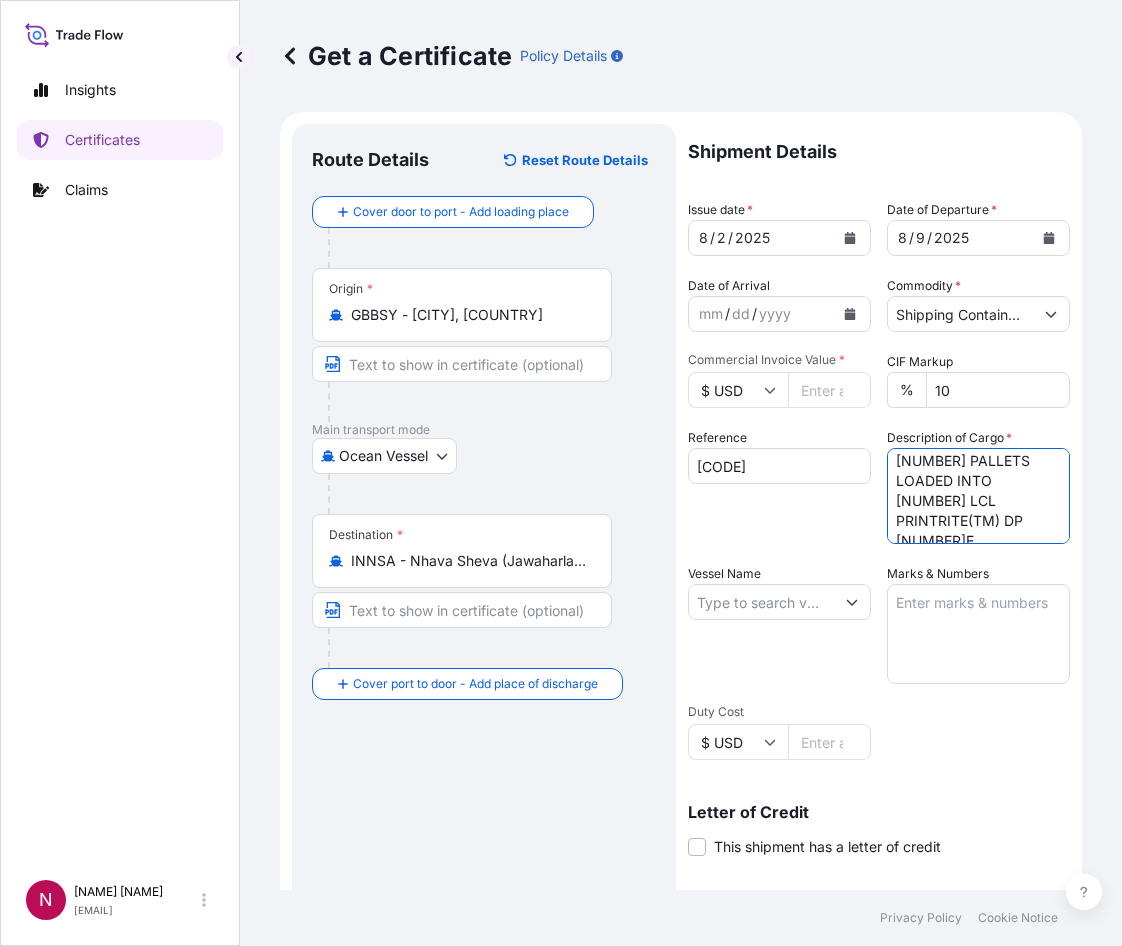 scroll, scrollTop: 0, scrollLeft: 0, axis: both 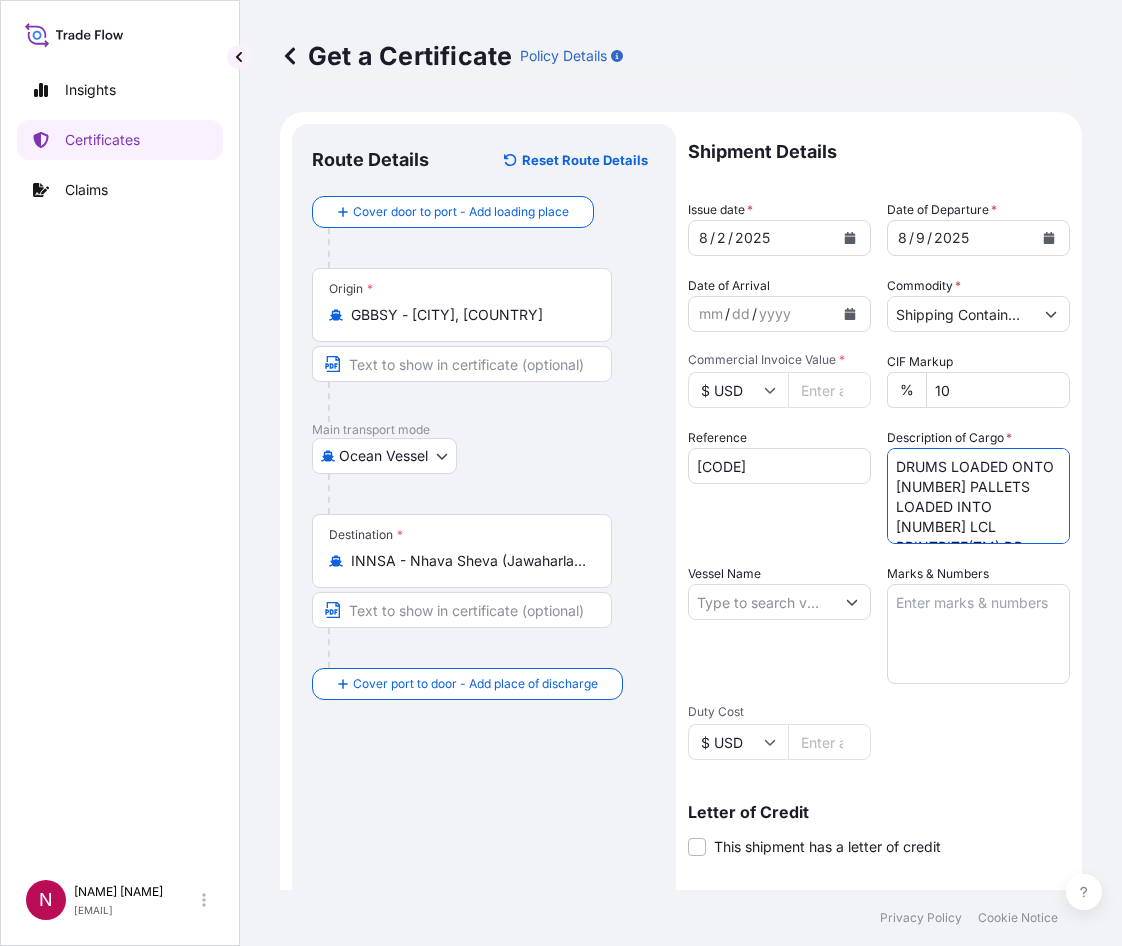 click on "DRUMS LOADED ONTO
[NUMBER] PALLETS LOADED INTO
[NUMBER] LCL
PRINTRITE(TM) DP [NUMBER]E" at bounding box center [978, 496] 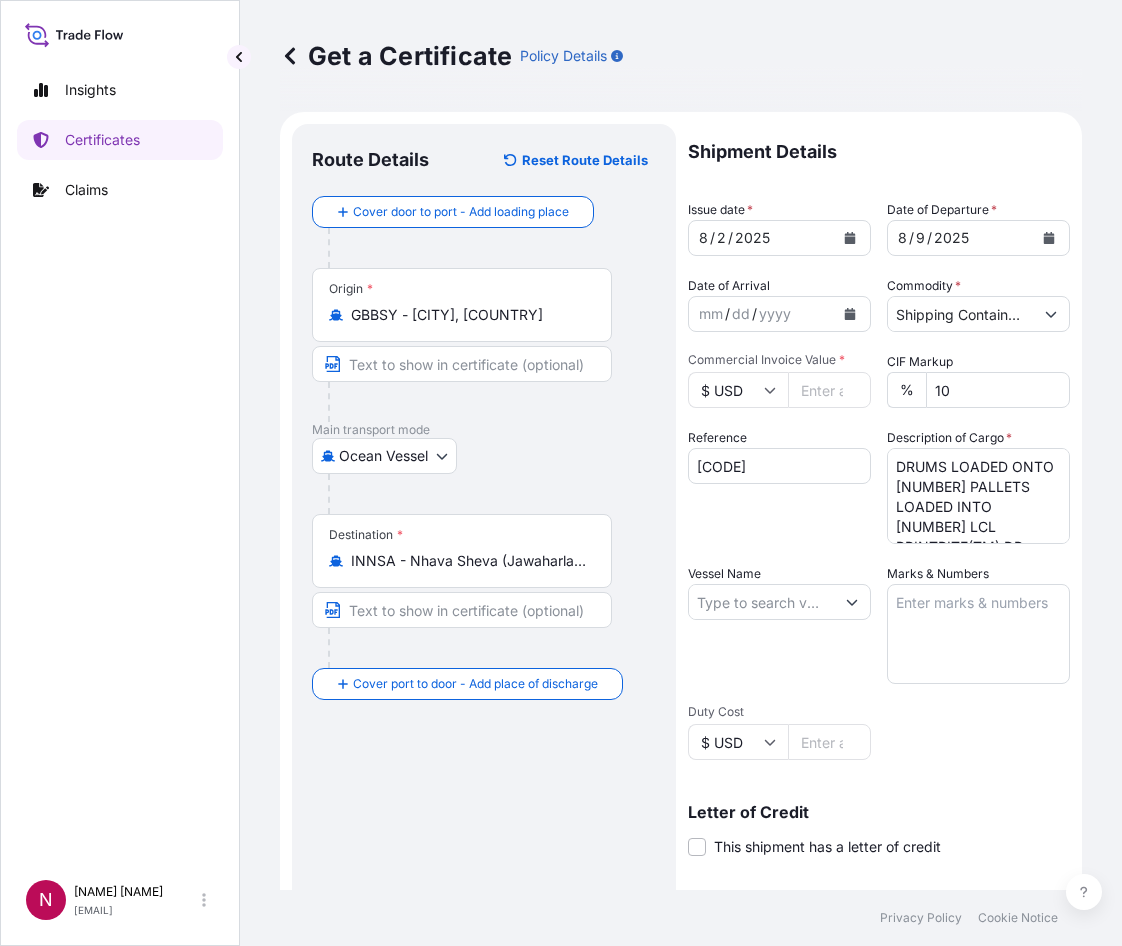 click on "Reference [CODE]" at bounding box center [779, 486] 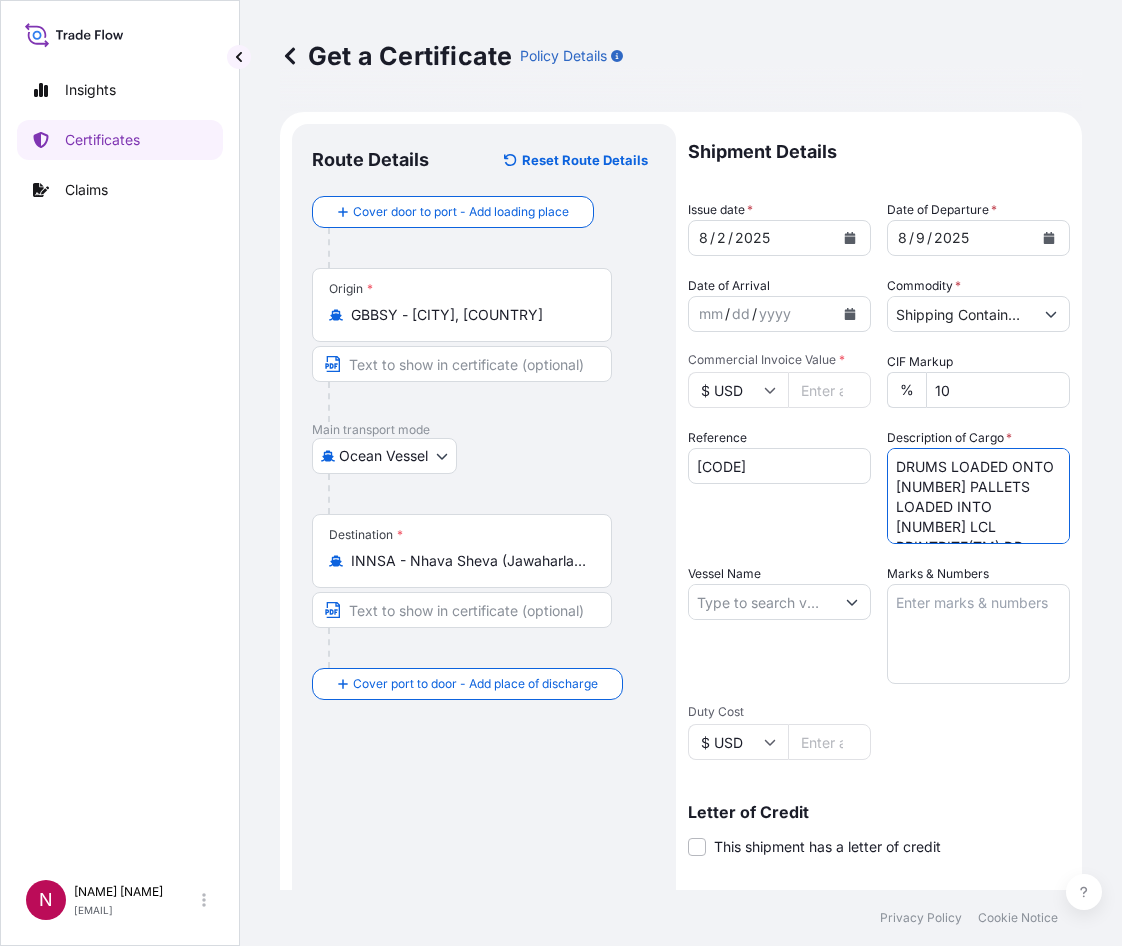 click on "DRUMS LOADED ONTO
[NUMBER] PALLETS LOADED INTO
[NUMBER] LCL
PRINTRITE(TM) DP [NUMBER]E" at bounding box center [978, 496] 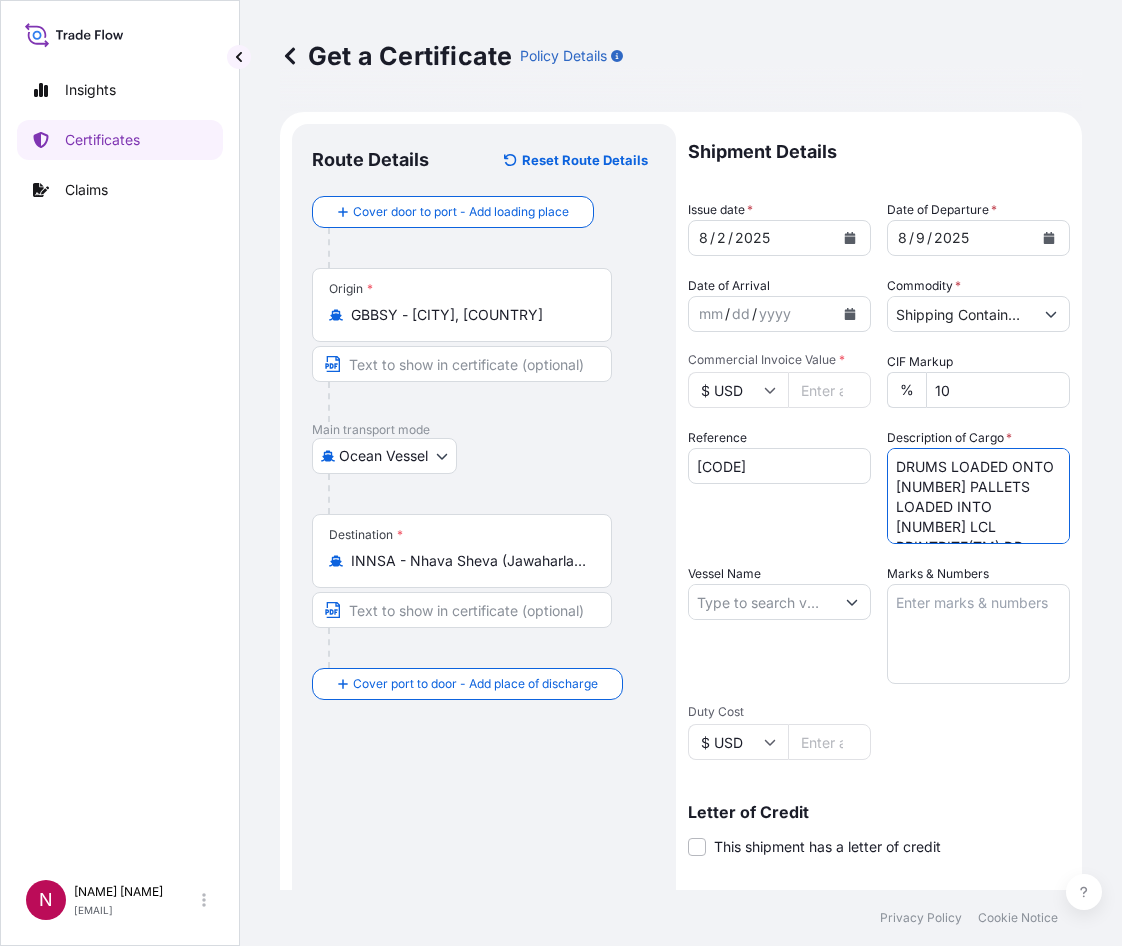 paste on "30" 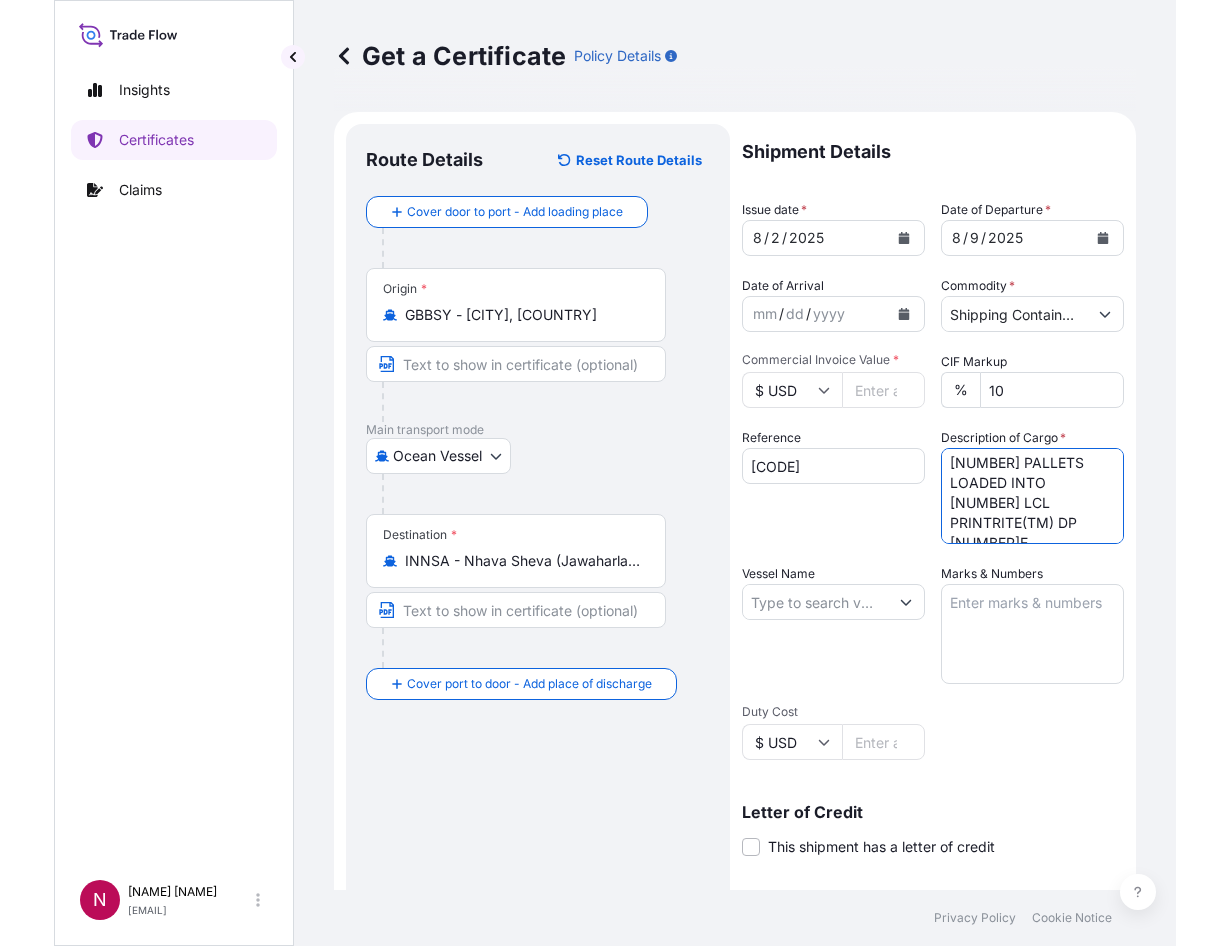 scroll, scrollTop: 82, scrollLeft: 0, axis: vertical 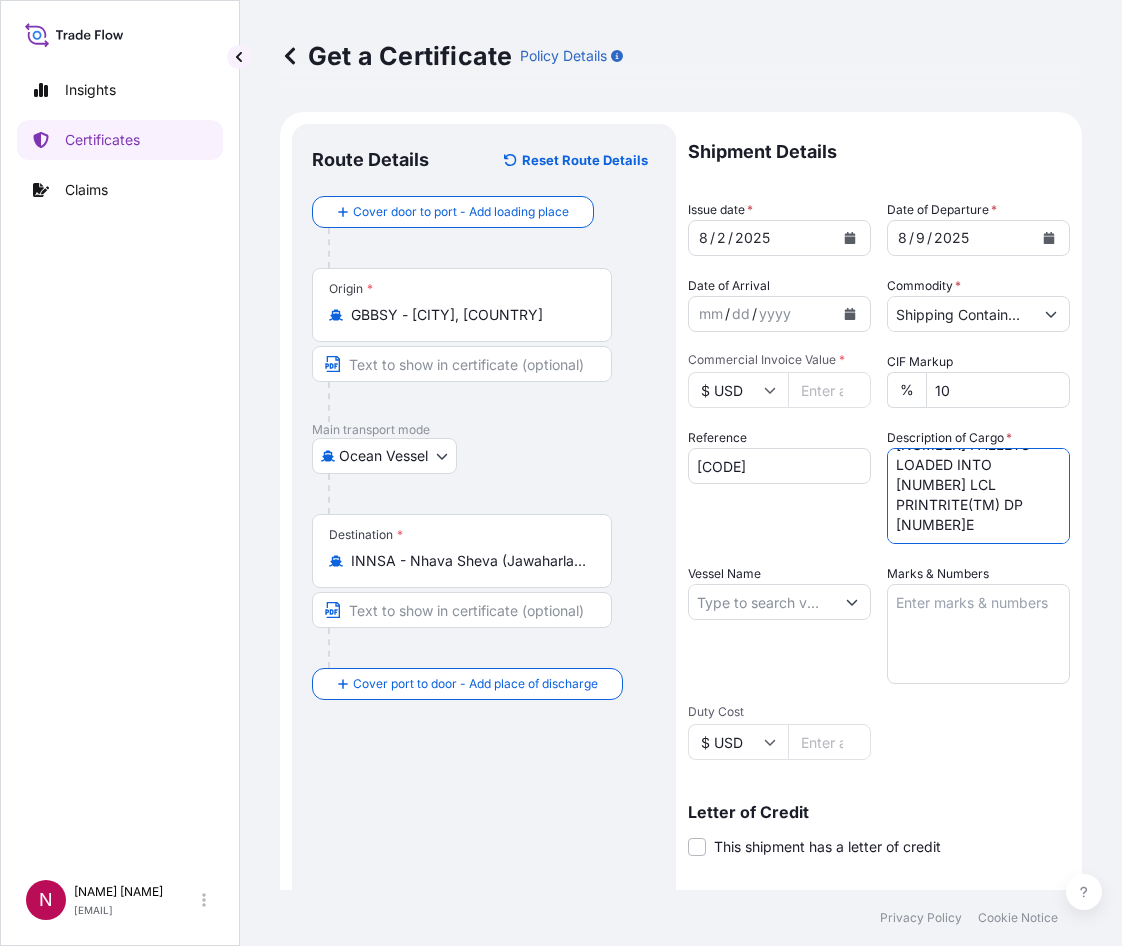 click on "[NUMBER] DRUMS LOADED ONTO
[NUMBER] PALLETS LOADED INTO
[NUMBER] LCL
PRINTRITE(TM) DP [NUMBER]E" at bounding box center (978, 496) 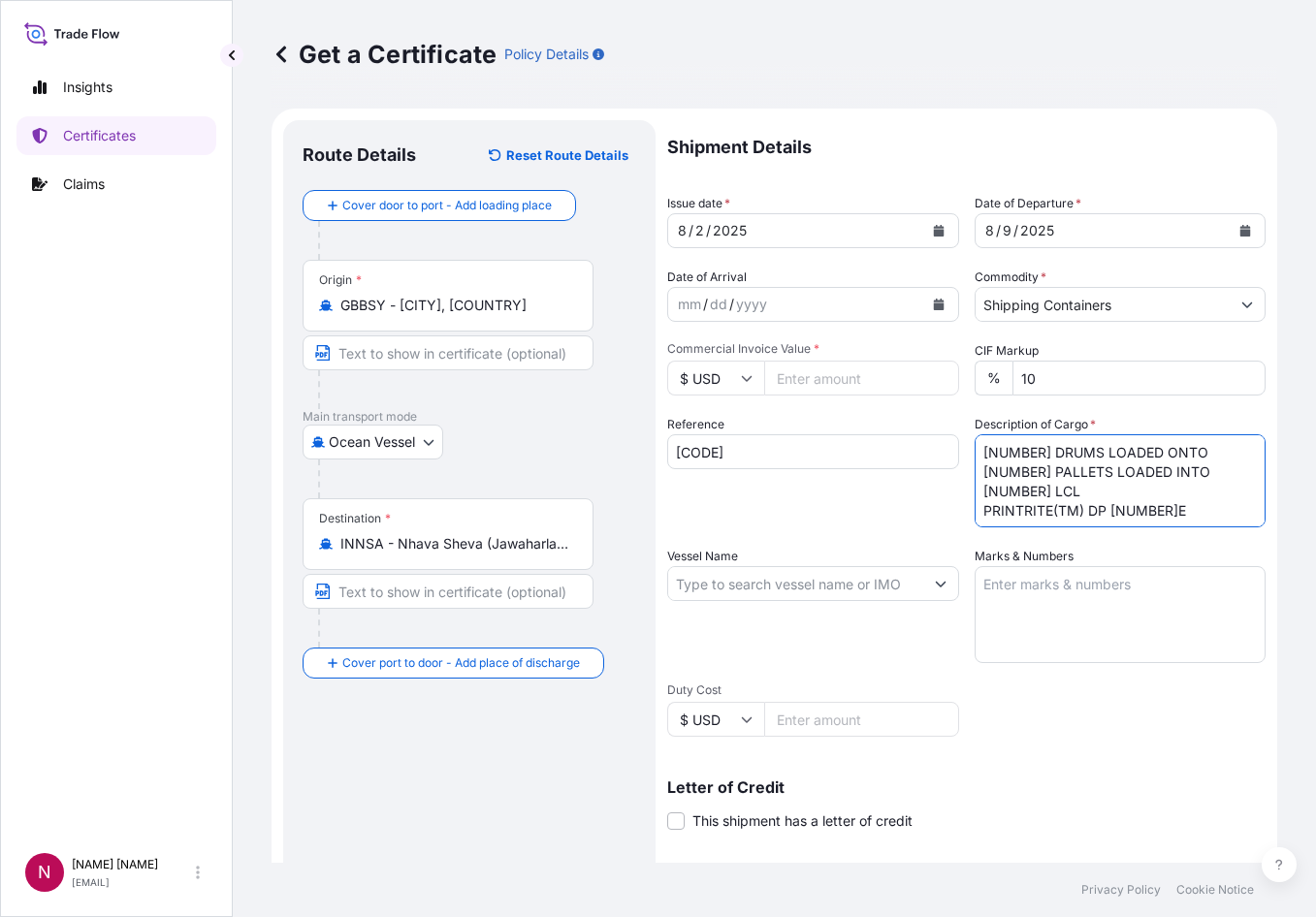 scroll, scrollTop: 21, scrollLeft: 0, axis: vertical 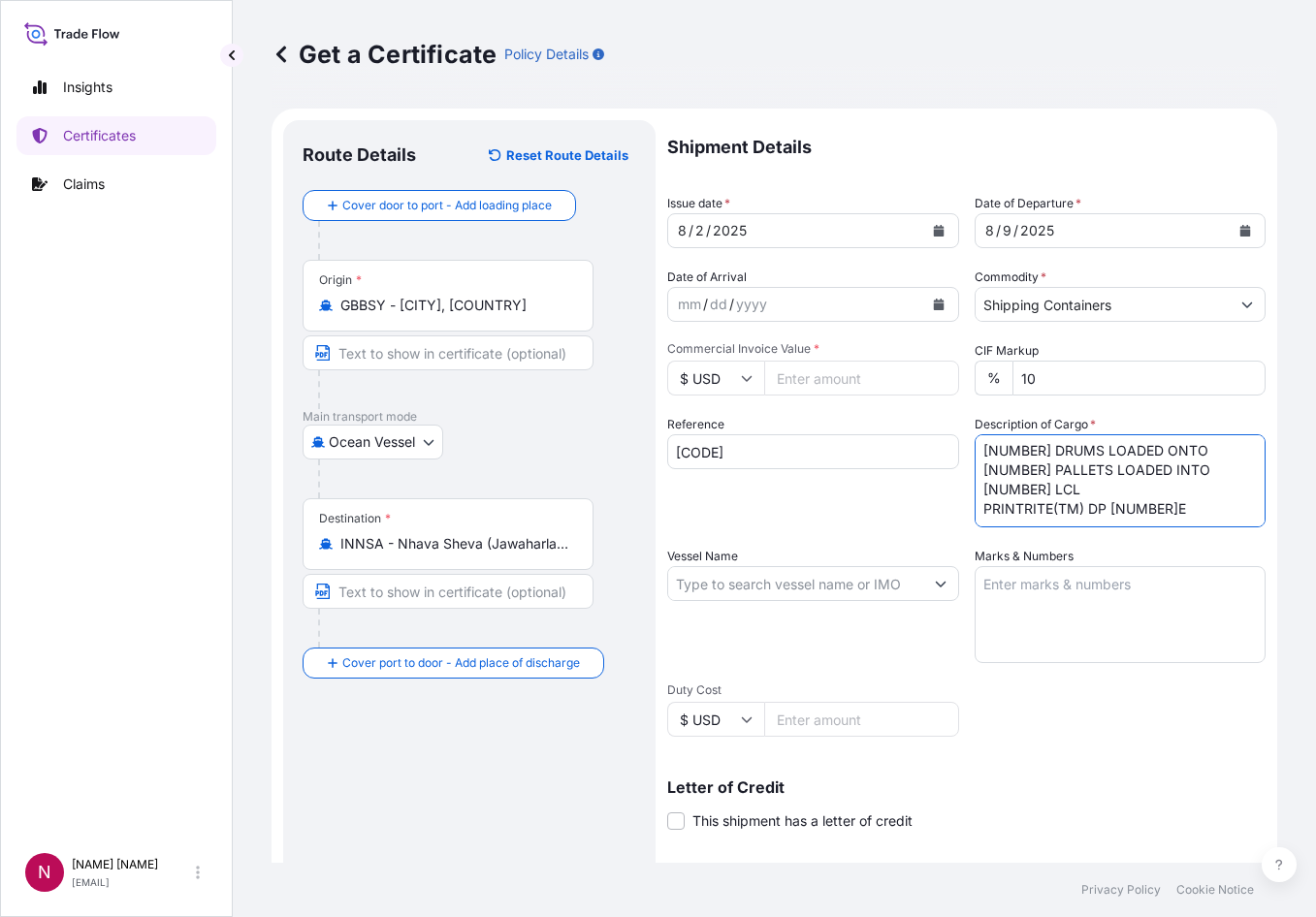 click on "[NUMBER] DRUMS LOADED ONTO
[NUMBER] PALLETS LOADED INTO
[NUMBER] LCL
PRINTRITE(TM) DP [NUMBER]E" at bounding box center (1120, 481) 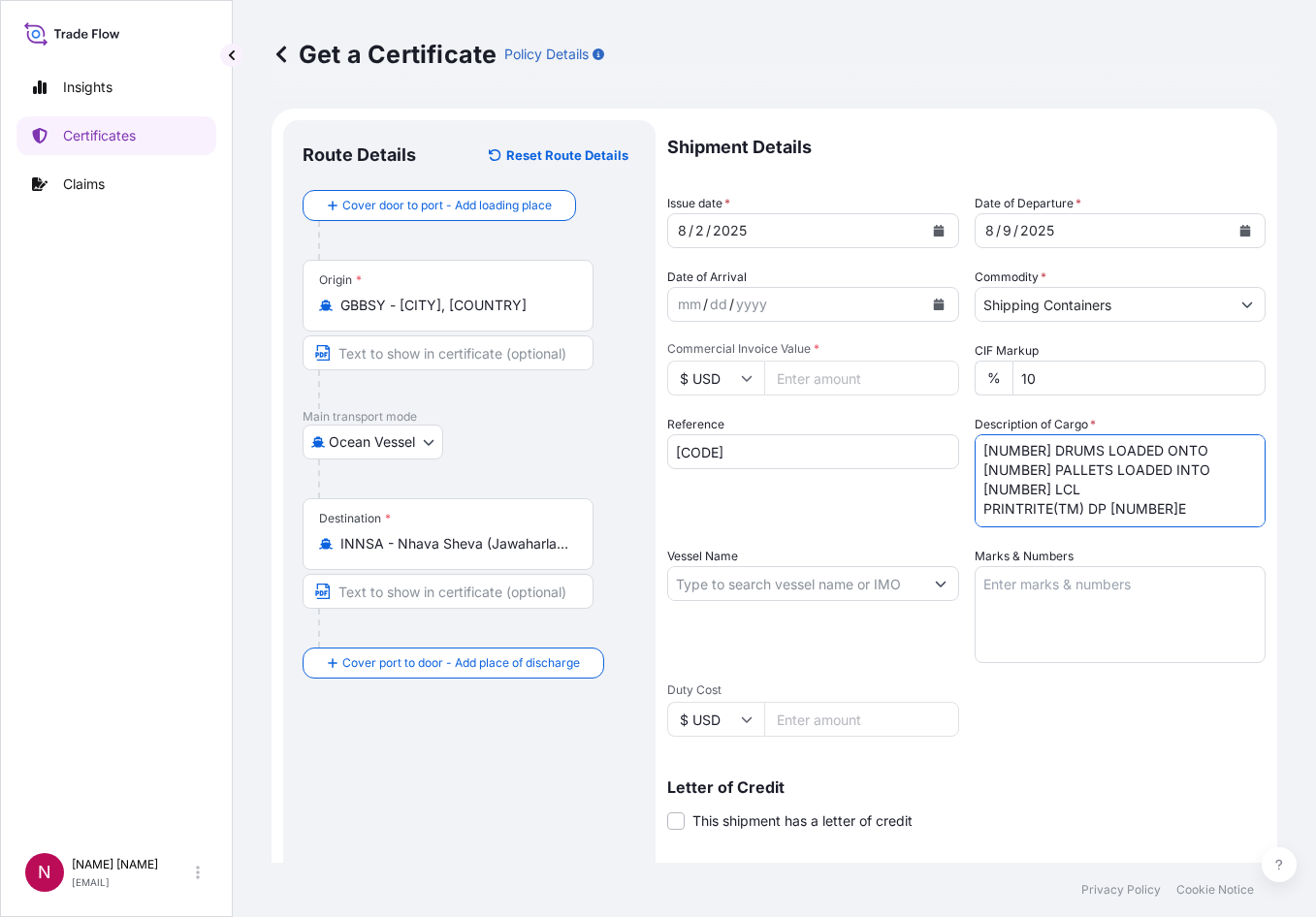 click on "[NUMBER] DRUMS LOADED ONTO
[NUMBER] PALLETS LOADED INTO
[NUMBER] LCL
PRINTRITE(TM) DP [NUMBER]E" at bounding box center [1120, 481] 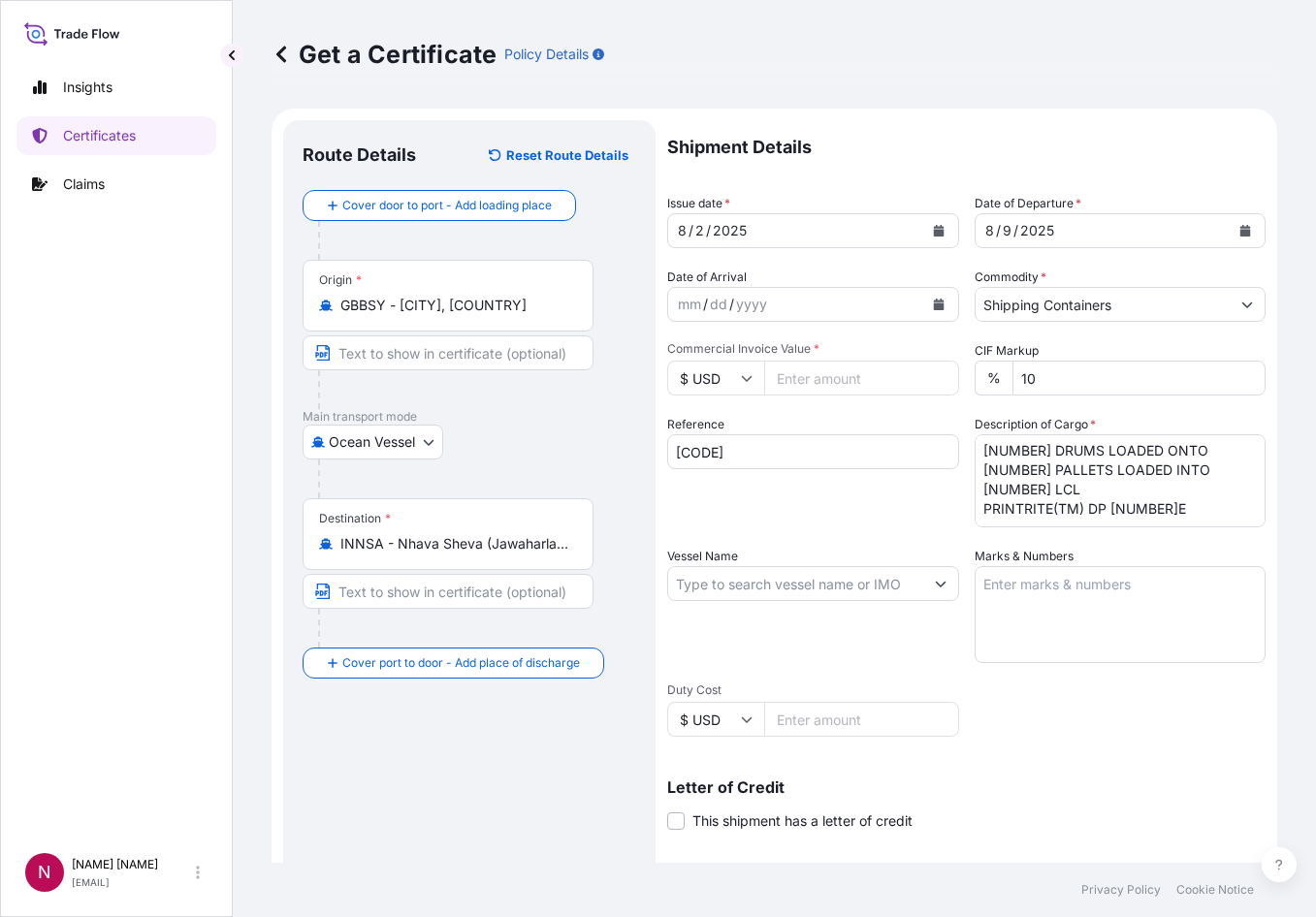 click on "[NUMBER] DRUMS LOADED ONTO
[NUMBER] PALLETS LOADED INTO
[NUMBER] LCL
PRINTRITE(TM) DP [NUMBER]E" at bounding box center [1120, 481] 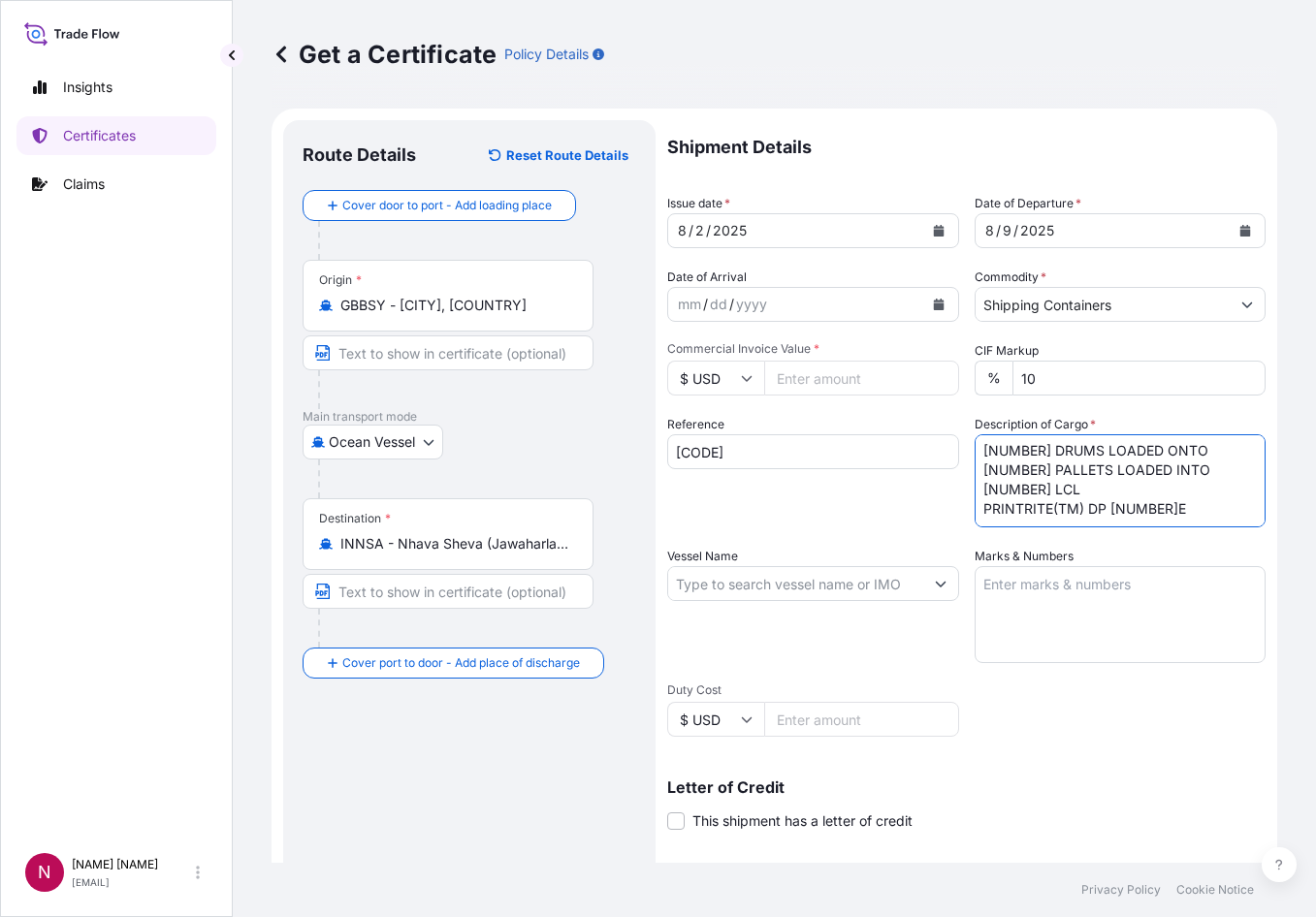 paste on "GW:[NUMBER] KGS
NW: [NUMBER] KGS" 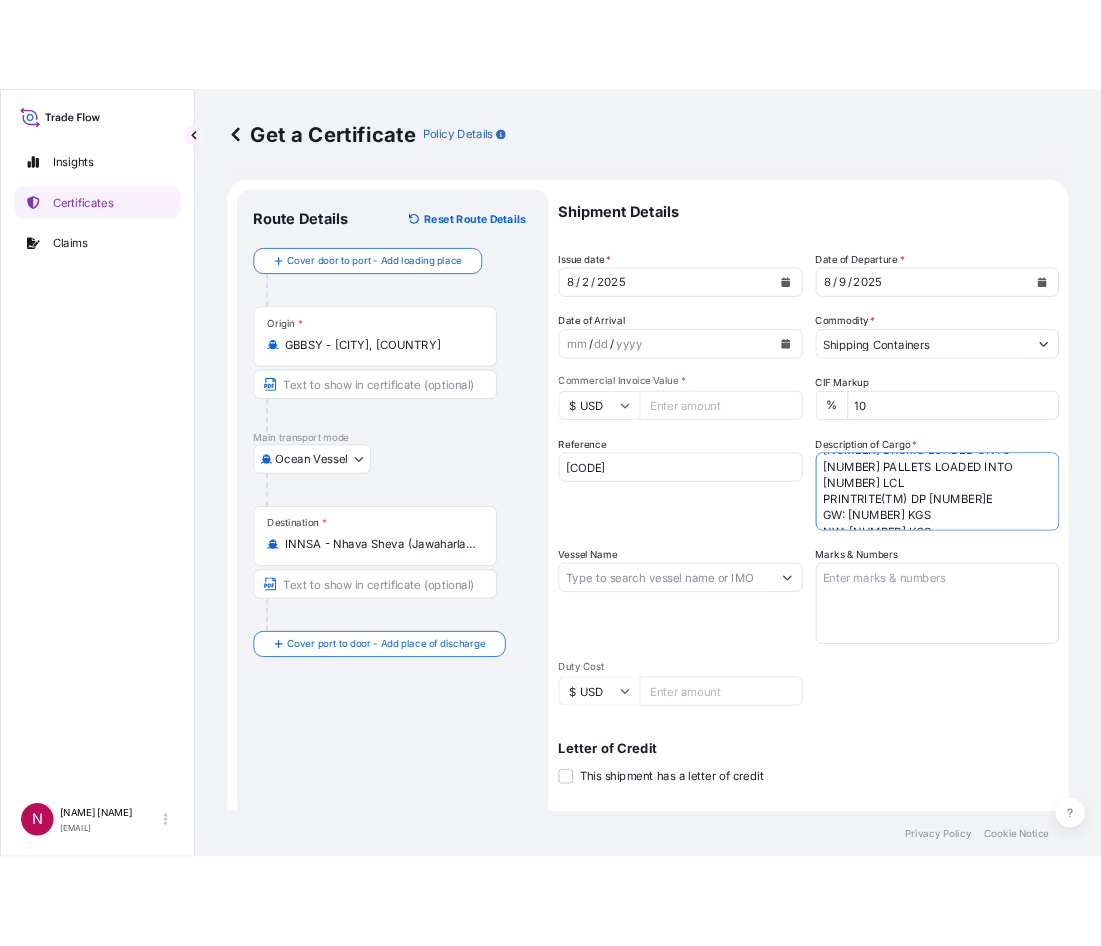 scroll, scrollTop: 52, scrollLeft: 0, axis: vertical 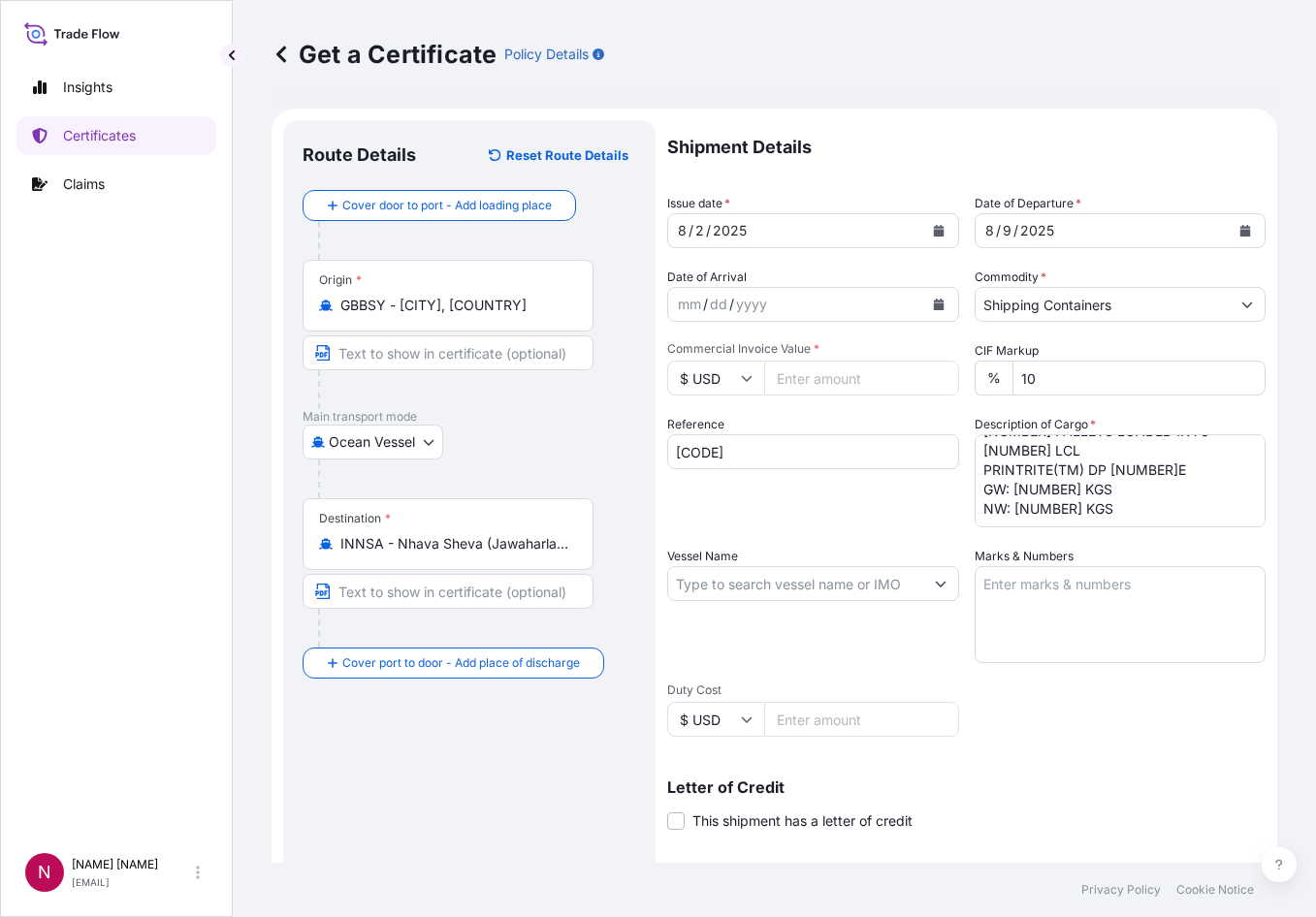 click at bounding box center (477, 479) 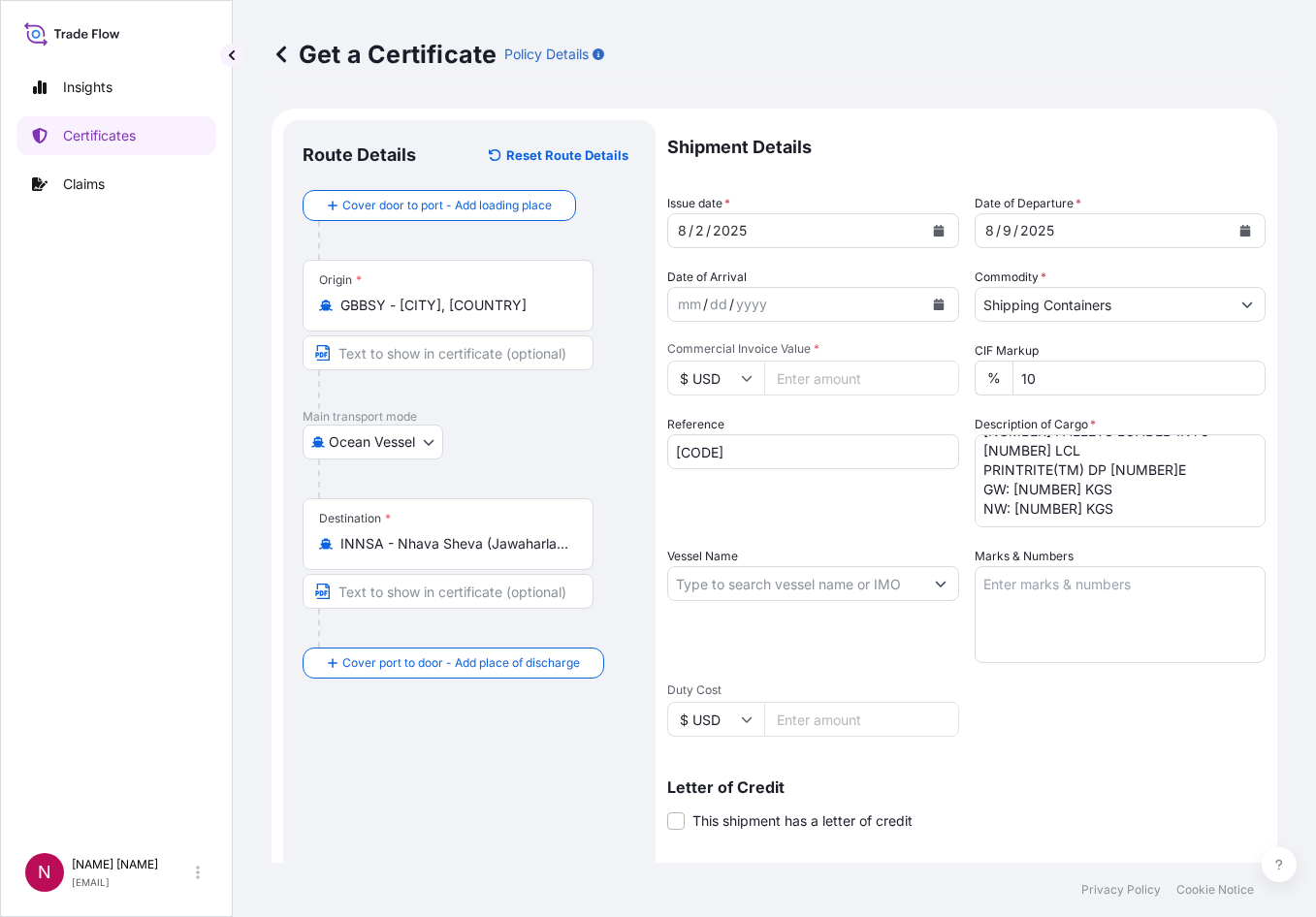 click on "[NUMBER] DRUMS LOADED ONTO
[NUMBER] PALLETS LOADED INTO
[NUMBER] LCL
PRINTRITE(TM) DP [NUMBER]E
GW: [NUMBER] KGS
NW: [NUMBER] KGS" at bounding box center (1120, 481) 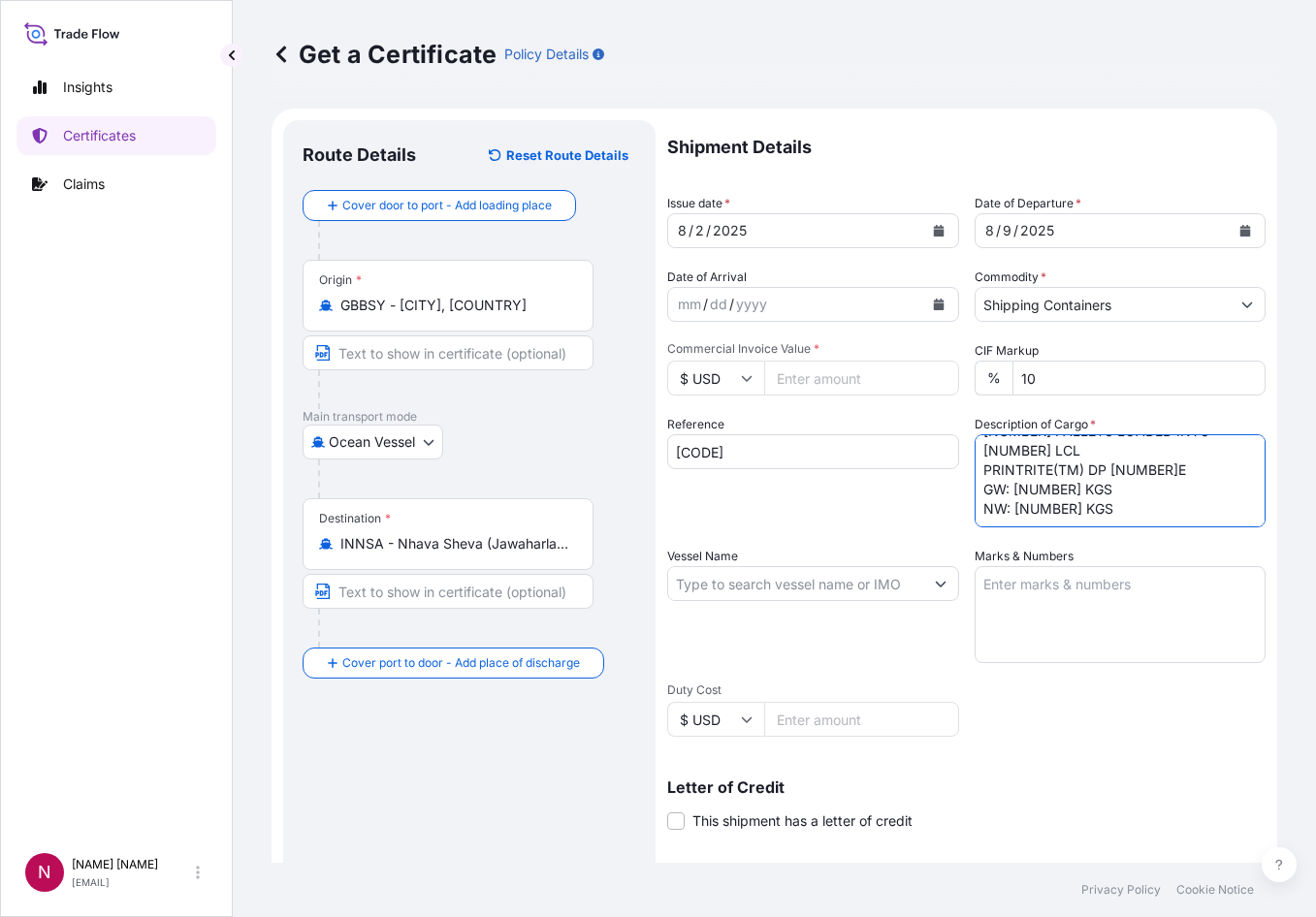click on "[NUMBER] DRUMS LOADED ONTO
[NUMBER] PALLETS LOADED INTO
[NUMBER] LCL
PRINTRITE(TM) DP [NUMBER]E
GW: [NUMBER] KGS
NW: [NUMBER] KGS" at bounding box center [1120, 481] 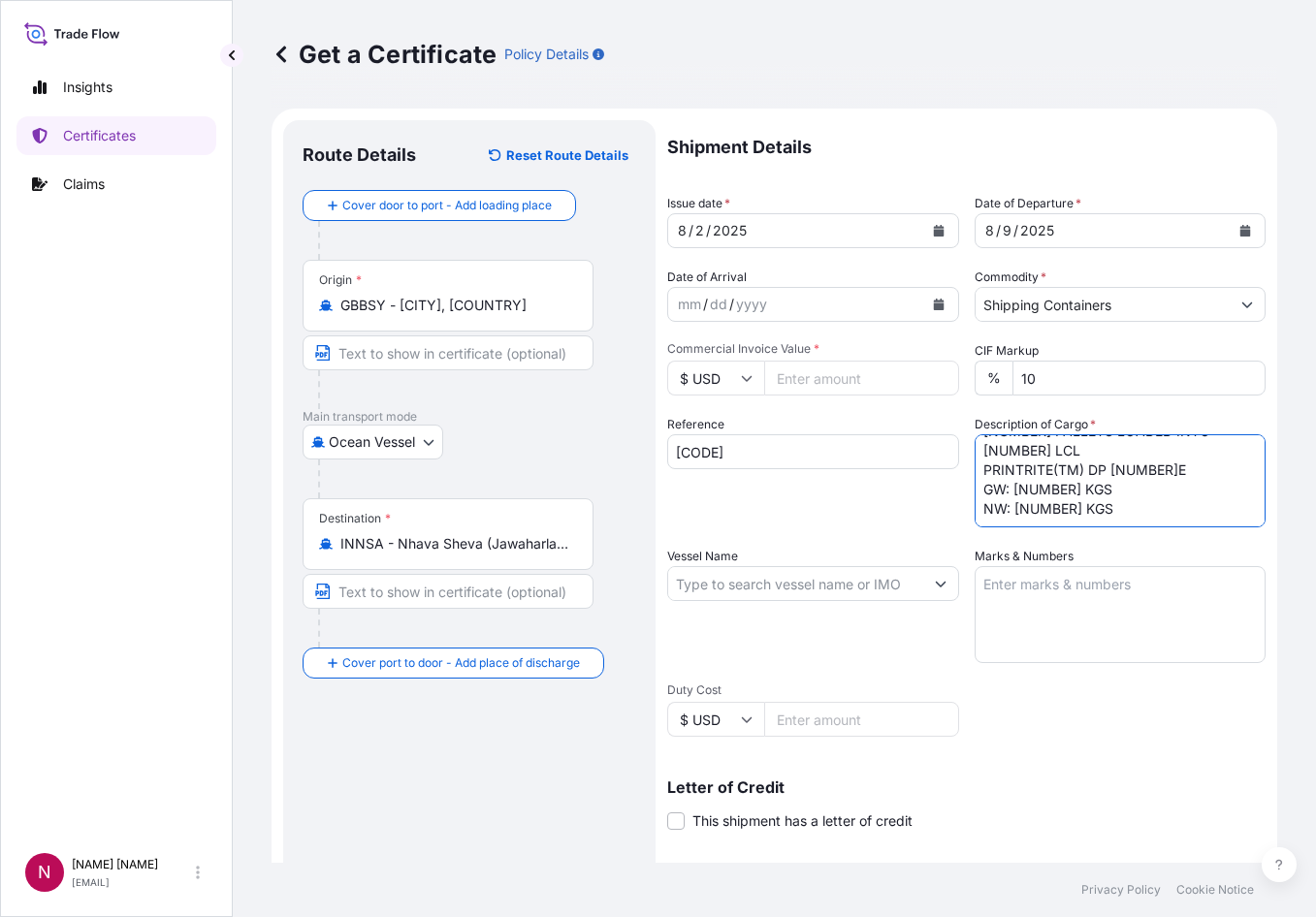 paste on ",[NUMBER]" 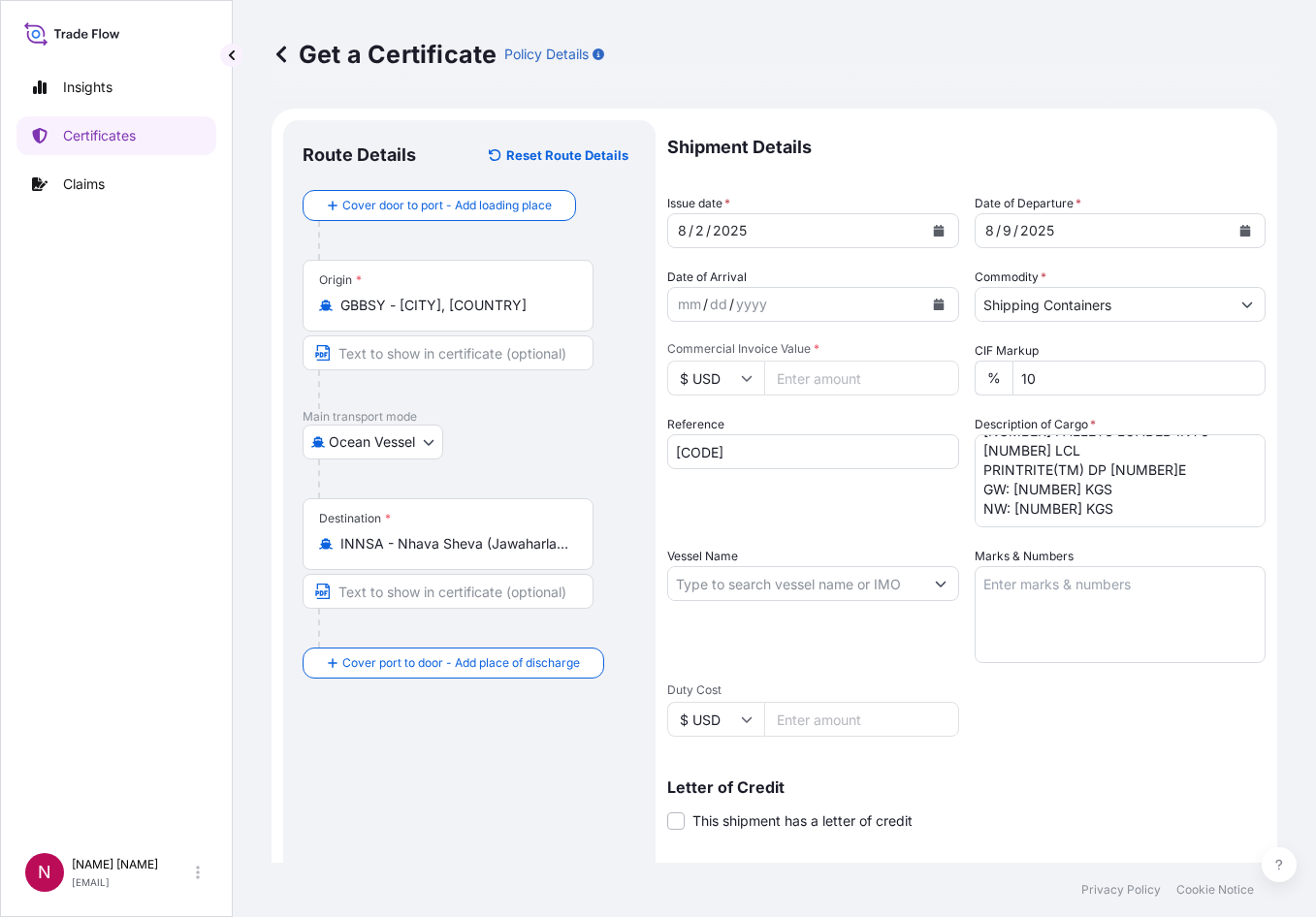 click on "Destination * INNSA - [CITY] ([SUBURB]), [COUNTRY]" at bounding box center (469, 573) 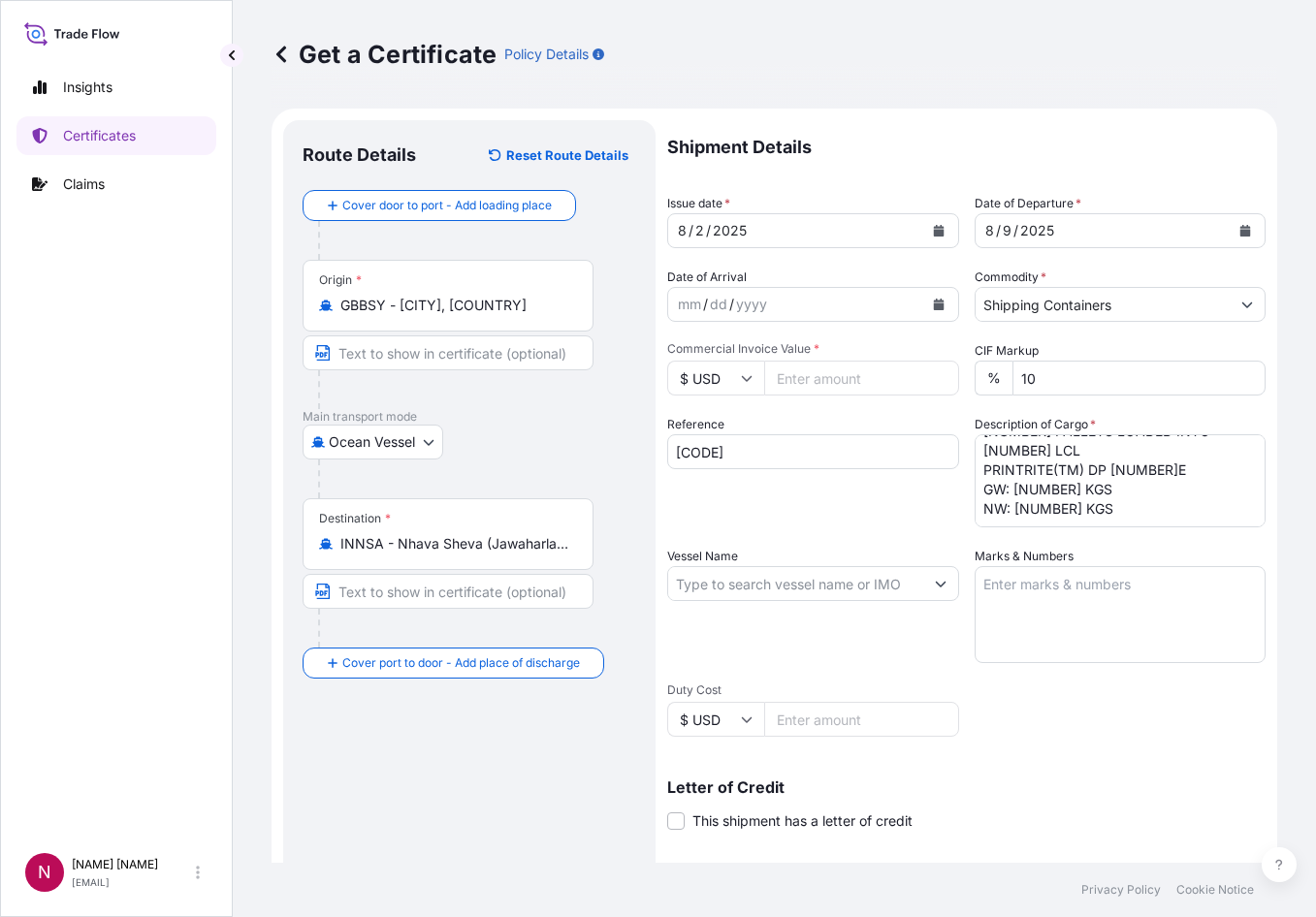 click on "[NUMBER] DRUMS LOADED ONTO
[NUMBER] PALLETS LOADED INTO
[NUMBER] LCL
PRINTRITE(TM) DP [NUMBER]E
GW: [NUMBER] KGS
NW: [NUMBER] KGS" at bounding box center (1120, 481) 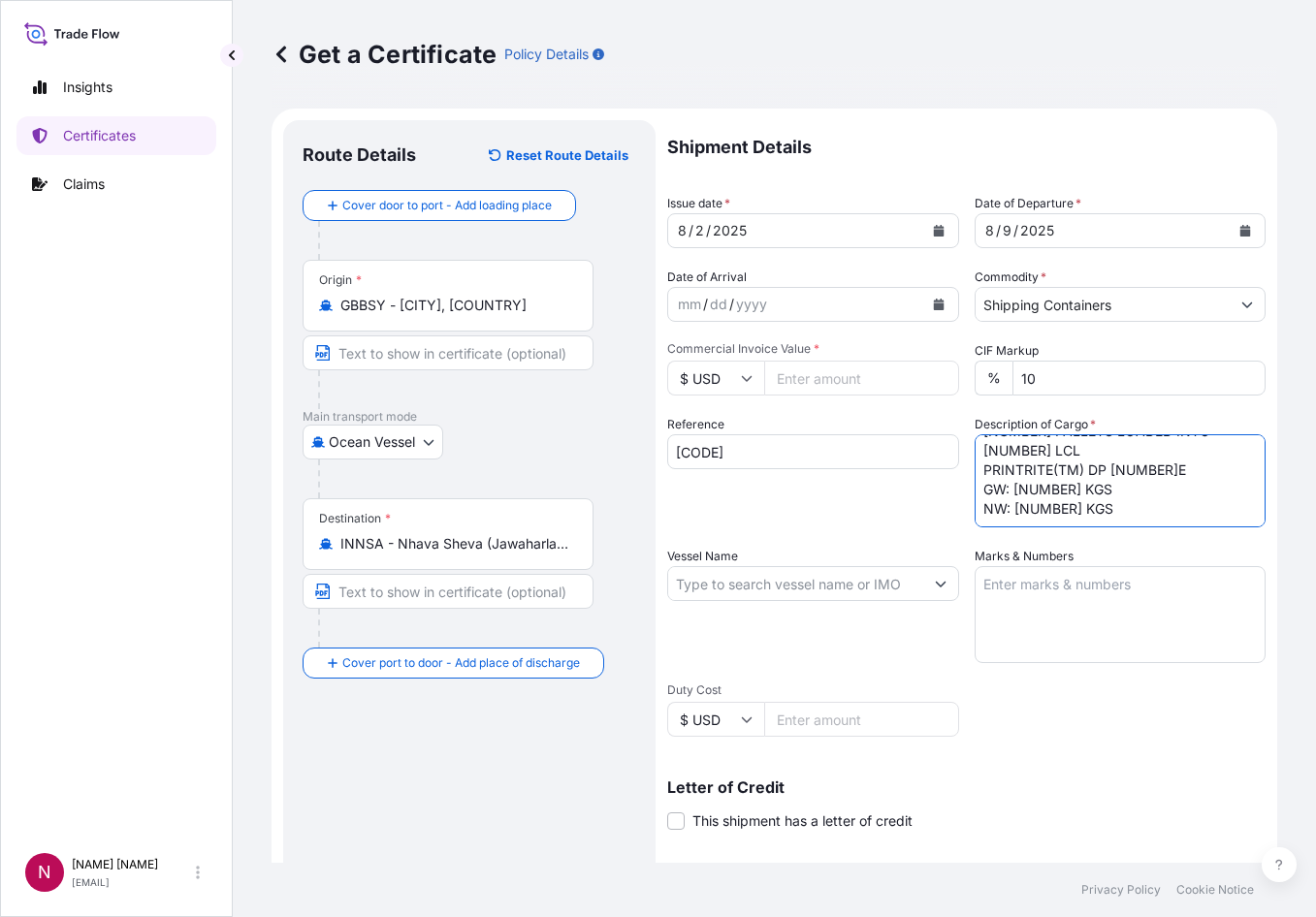 click on "[NUMBER] DRUMS LOADED ONTO
[NUMBER] PALLETS LOADED INTO
[NUMBER] LCL
PRINTRITE(TM) DP [NUMBER]E
GW: [NUMBER] KGS
NW: [NUMBER] KGS" at bounding box center [1120, 481] 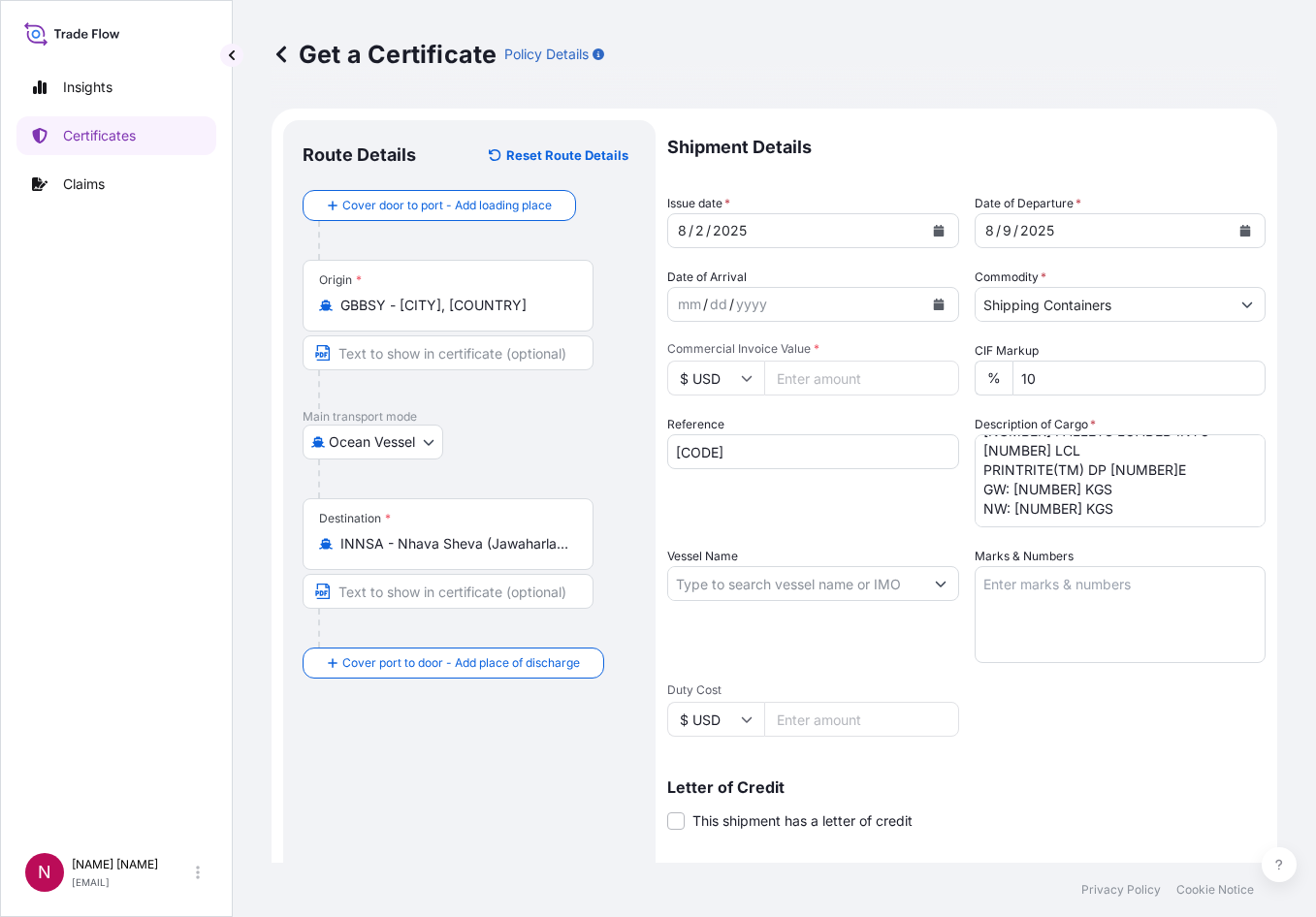 click on "Vessel Name" at bounding box center [813, 605] 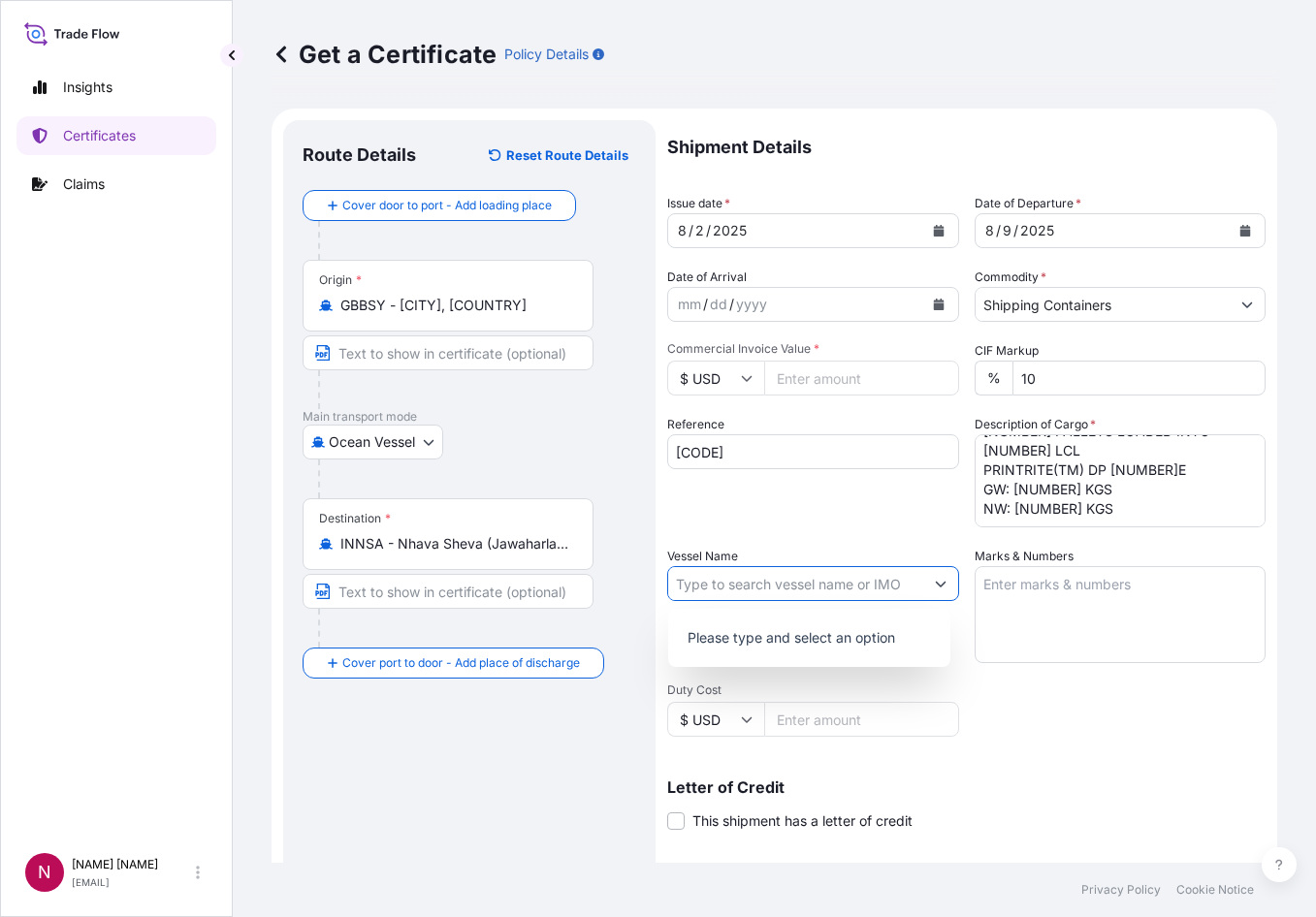 click at bounding box center (941, 584) 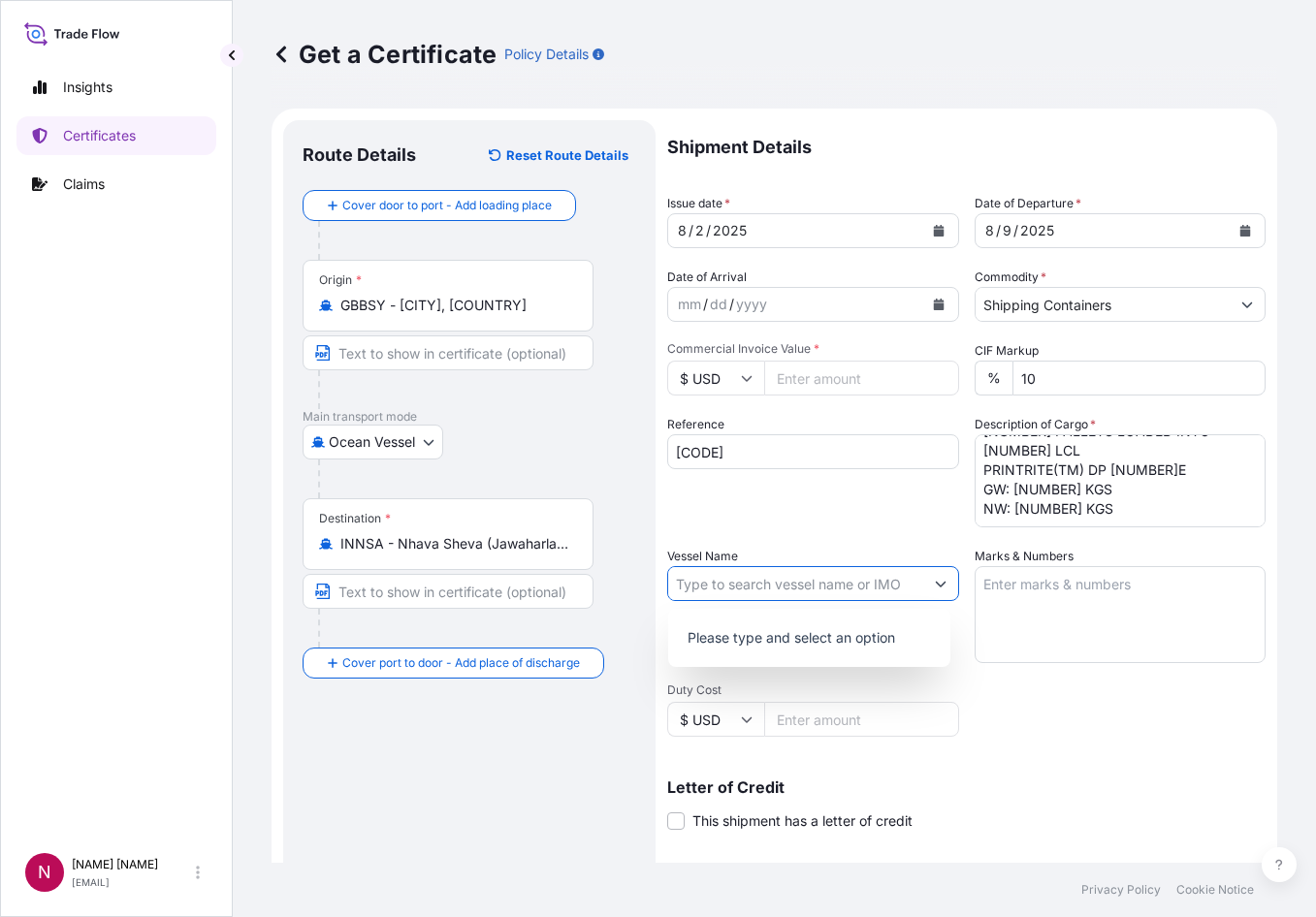 click on "Vessel Name" at bounding box center (795, 584) 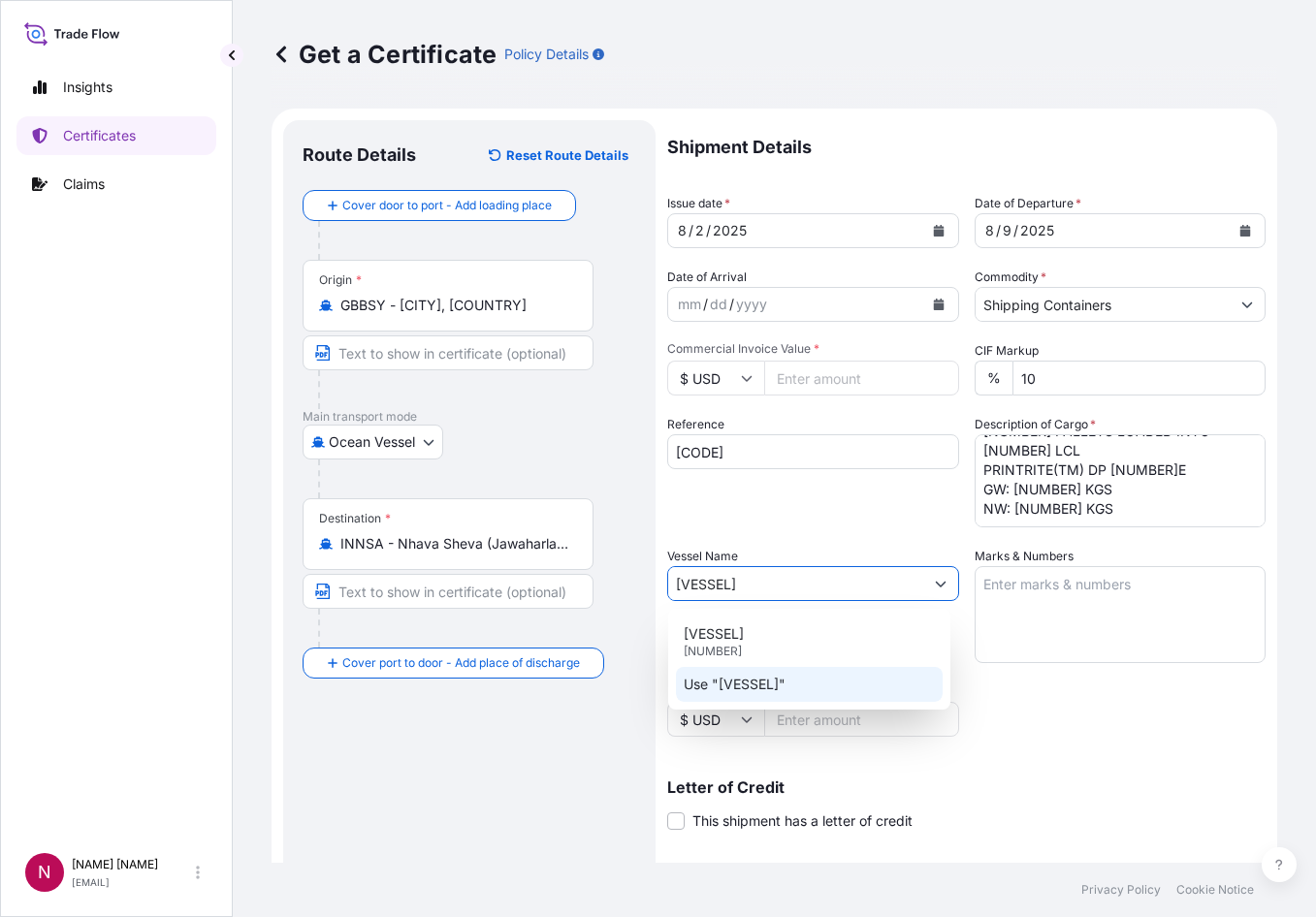 click on "Use "[VESSEL]"" 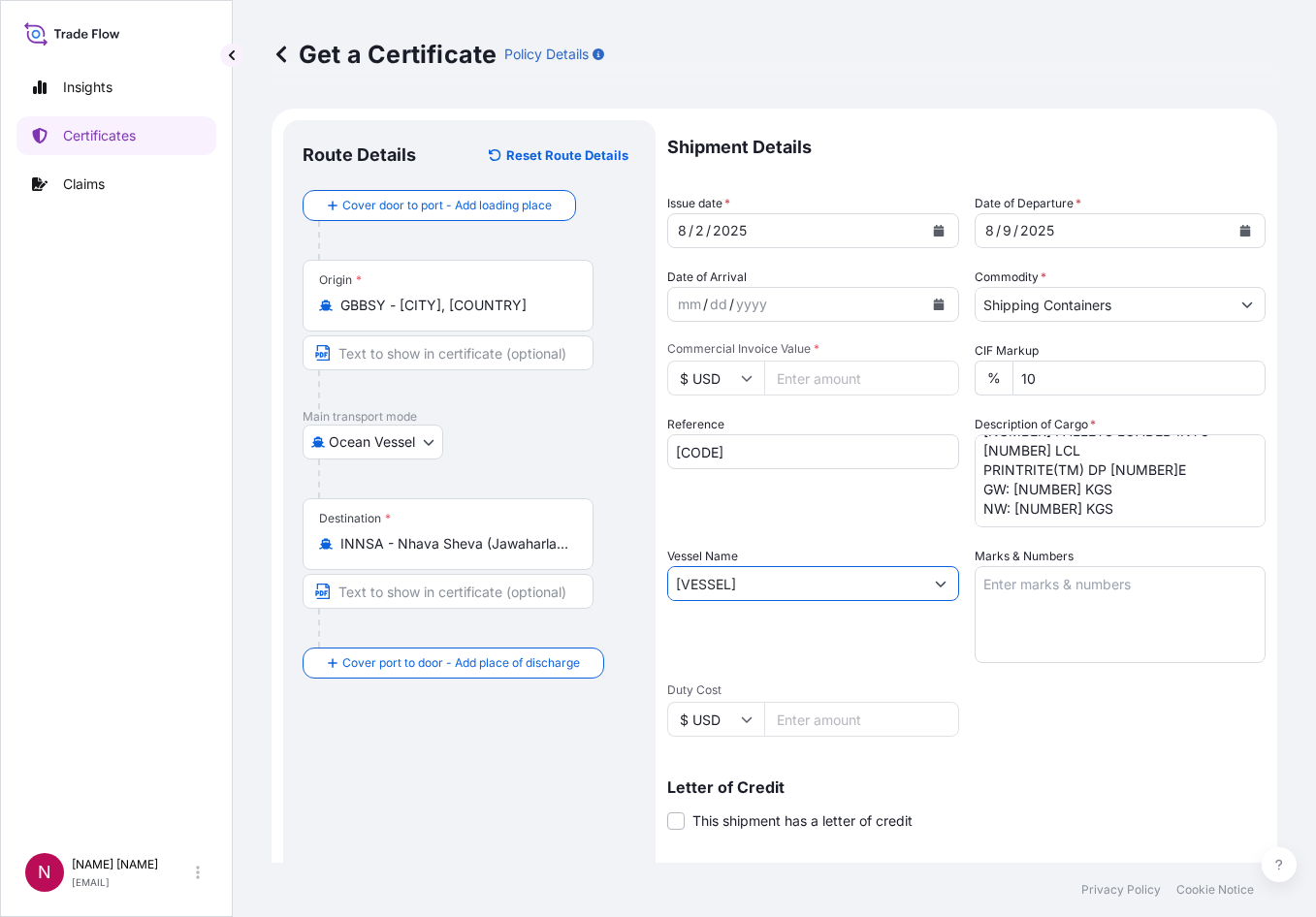 type on "[VESSEL]" 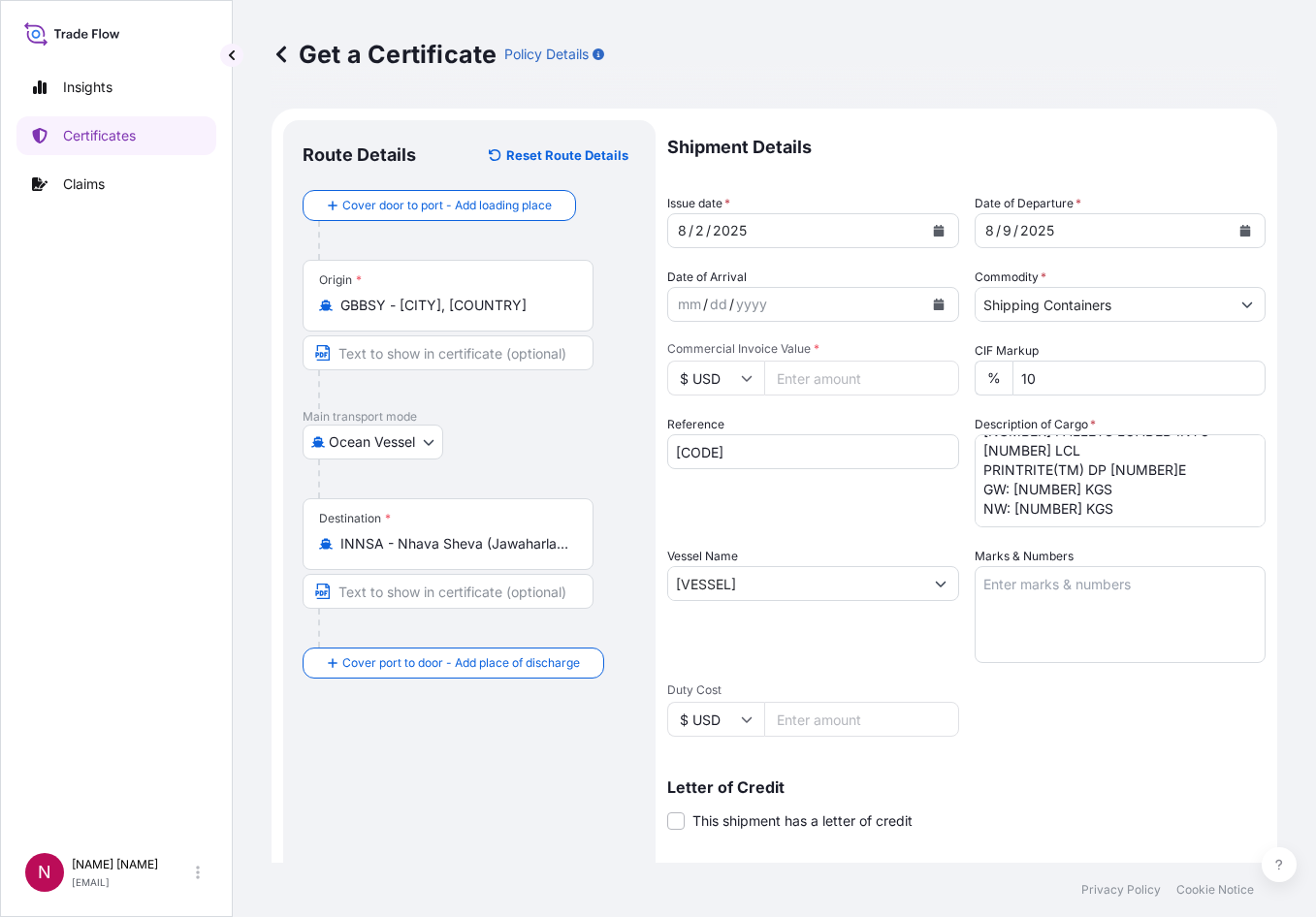 click on "Vessel Name [VESSEL]" at bounding box center [813, 605] 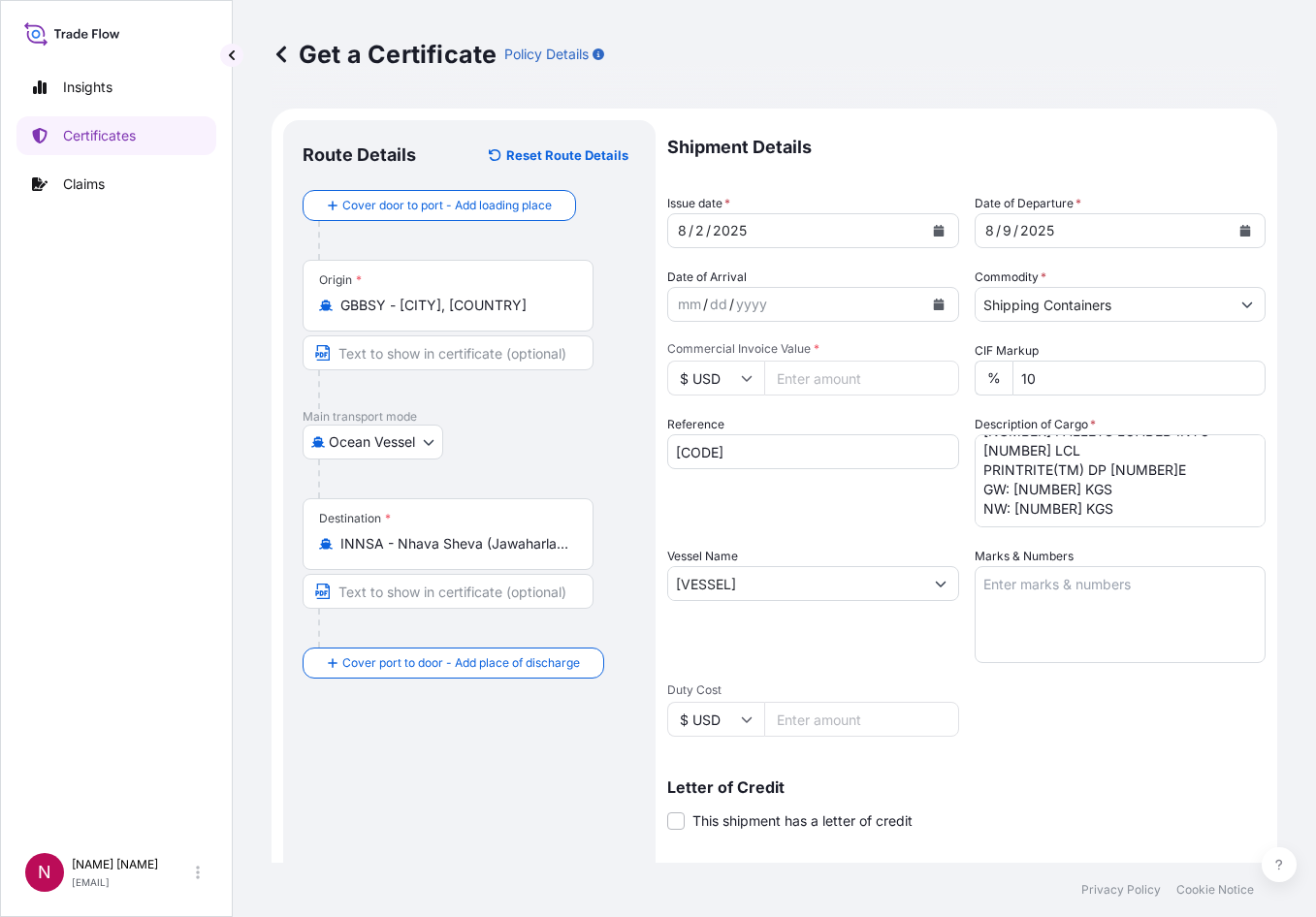 click on "Reference [CODE]" at bounding box center (813, 471) 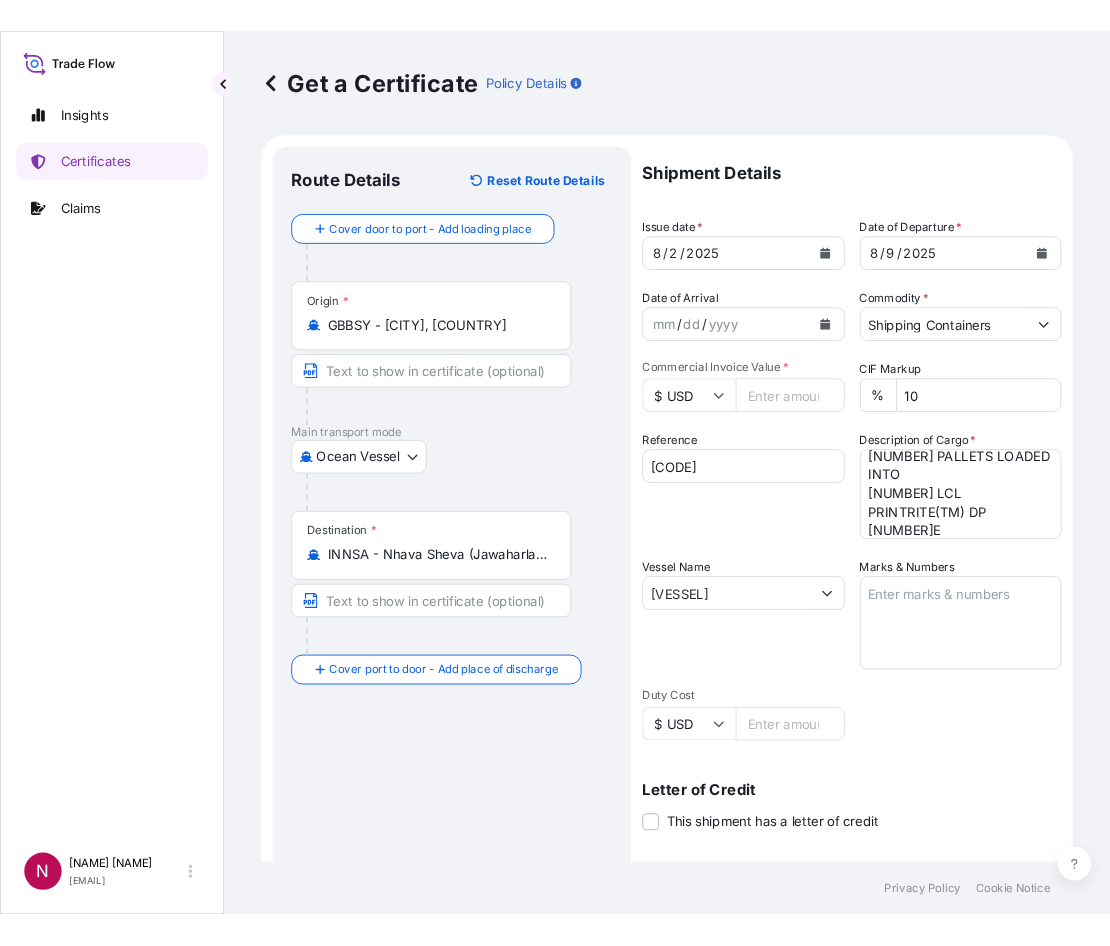 scroll, scrollTop: 92, scrollLeft: 0, axis: vertical 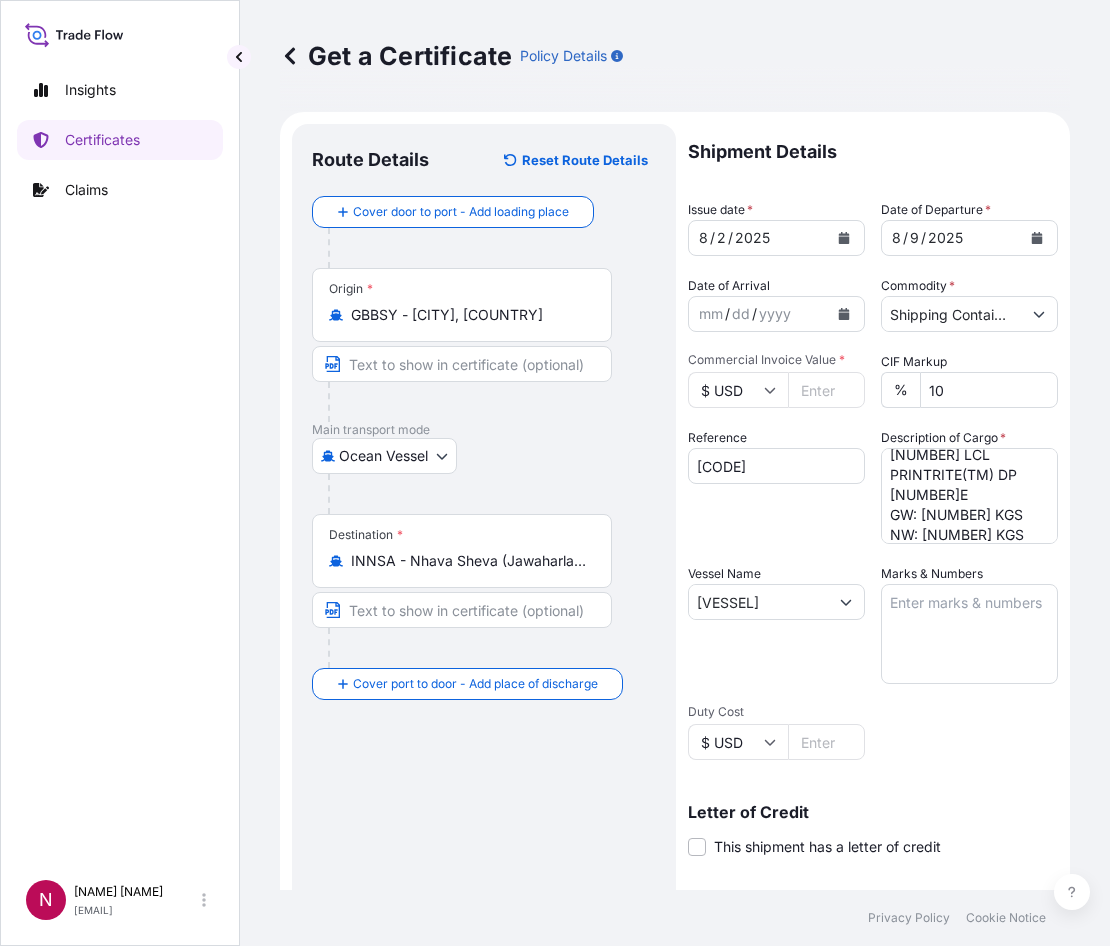 click on "Vessel Name [VESSEL]" at bounding box center [776, 624] 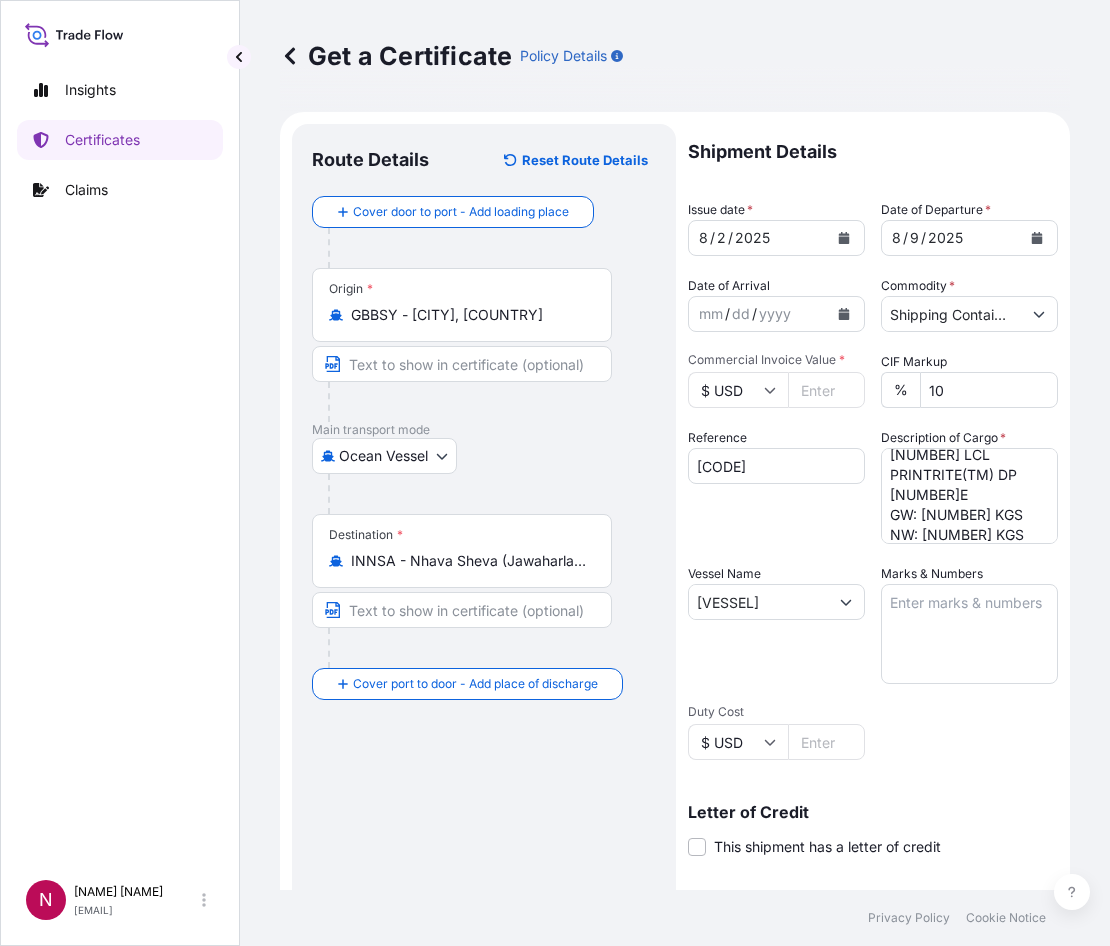 click on "Ocean Vessel Air Barge Road Ocean Vessel Rail Barge in Tow" at bounding box center [484, 456] 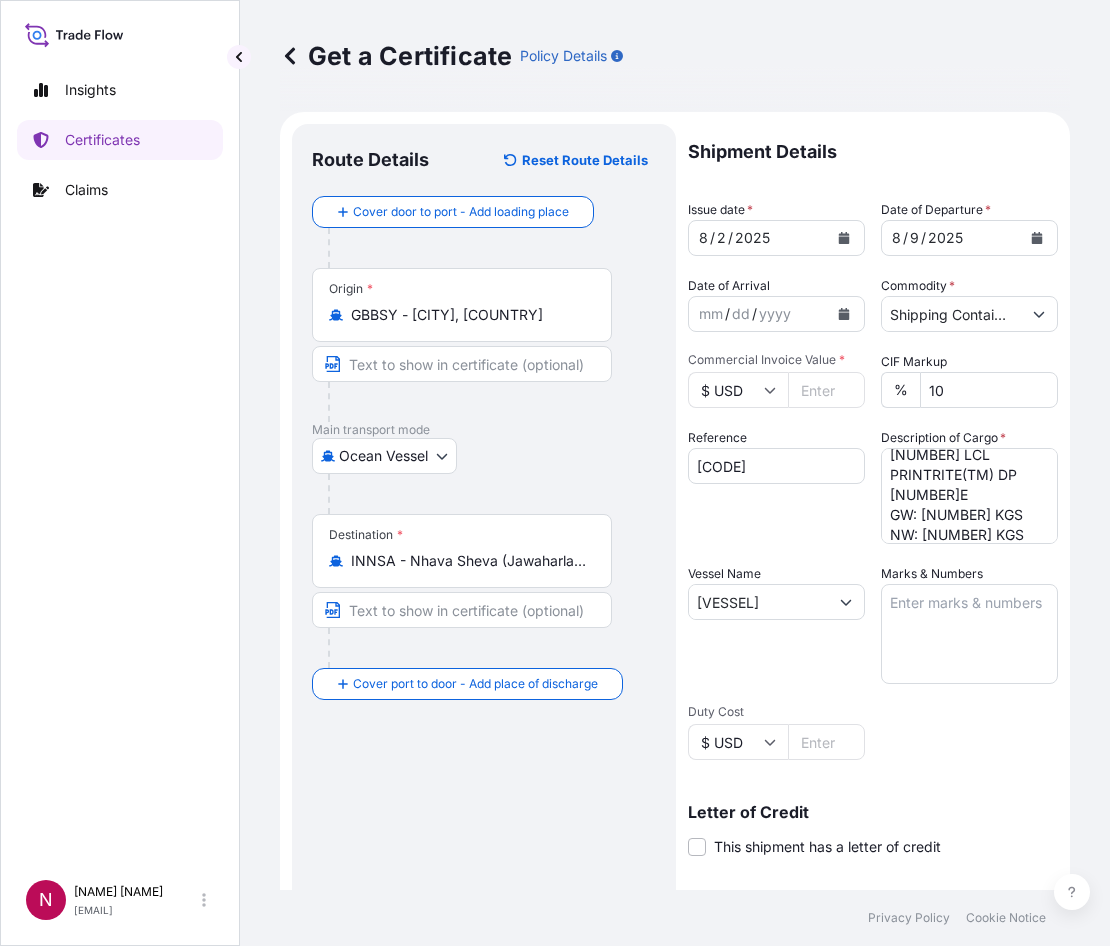 click on "[NUMBER]" at bounding box center (826, 390) 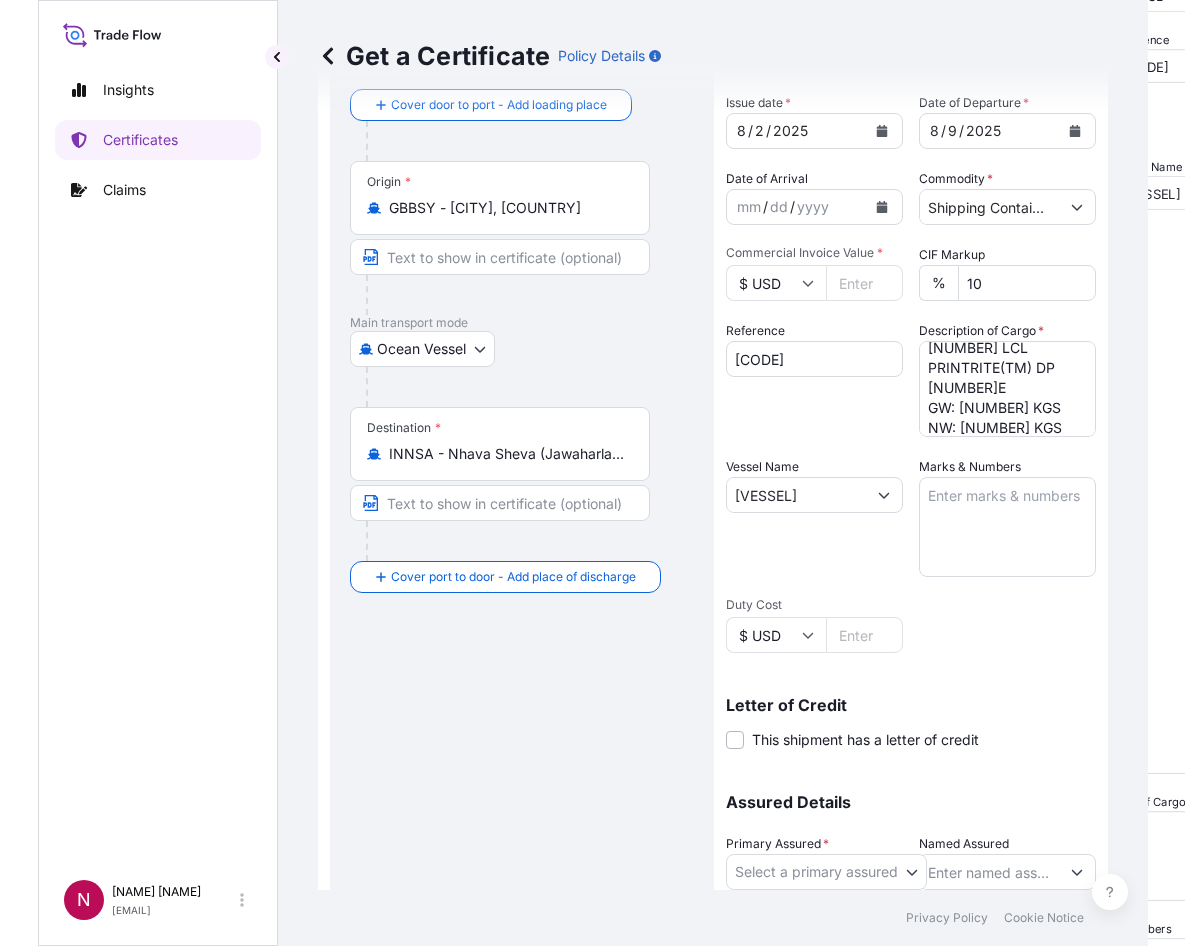 scroll, scrollTop: 255, scrollLeft: 0, axis: vertical 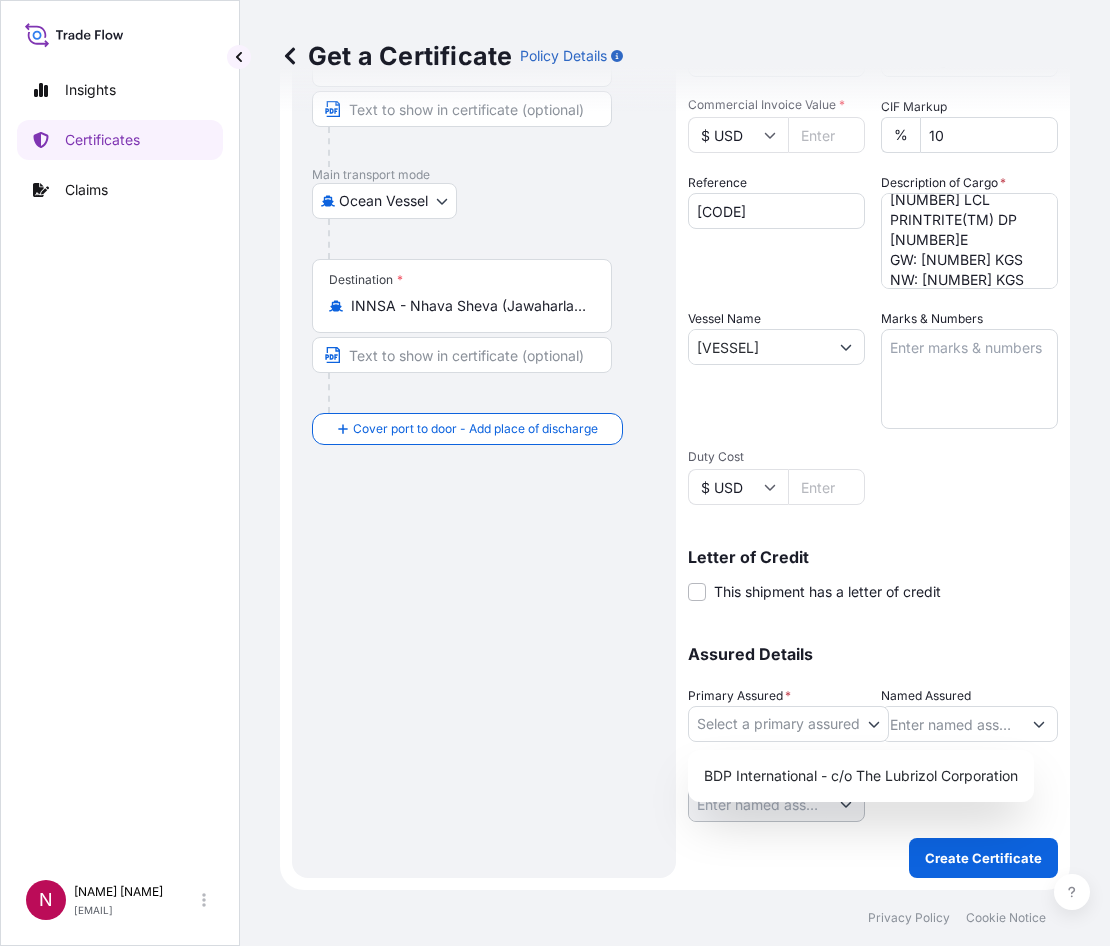 click on "Insights Certificates Claims N [NAME]   [NAME] [EMAIL] Get a Certificate Policy Details Route Details Reset Route Details   Cover door to port - Add loading place Place of loading Road / Inland Road / Inland Origin * GBBSY - [CITY], [COUNTRY] Main transport mode Ocean Vessel Air Barge Road Ocean Vessel Rail Barge in Tow Destination * INNSA - [CITY] ([SUBURB]), [COUNTRY] Cover port to door - Add place of discharge Road / Inland Road / Inland Place of Discharge Shipment Details Issue date * [DATE] Date of Departure * [DATE] Date of Arrival mm / dd / yyyy Commodity * Shipping Containers Packing Category Commercial Invoice Value    * $ USD [NUMBER] CIF Markup % [NUMBER] Reference [CODE] Description of Cargo * [NUMBER] DRUMS LOADED ONTO
[NUMBER] PALLETS LOADED INTO
[NUMBER] LCL
PRINTRITE(TM) DP [NUMBER]E
GW: [NUMBER] KGS
NW: [NUMBER] KGS Vessel Name [VESSEL] Marks & Numbers Duty Cost   $ USD Letter of Credit This shipment has a letter of credit Letter of credit * Assured Details * [NUMBER]" at bounding box center (555, 473) 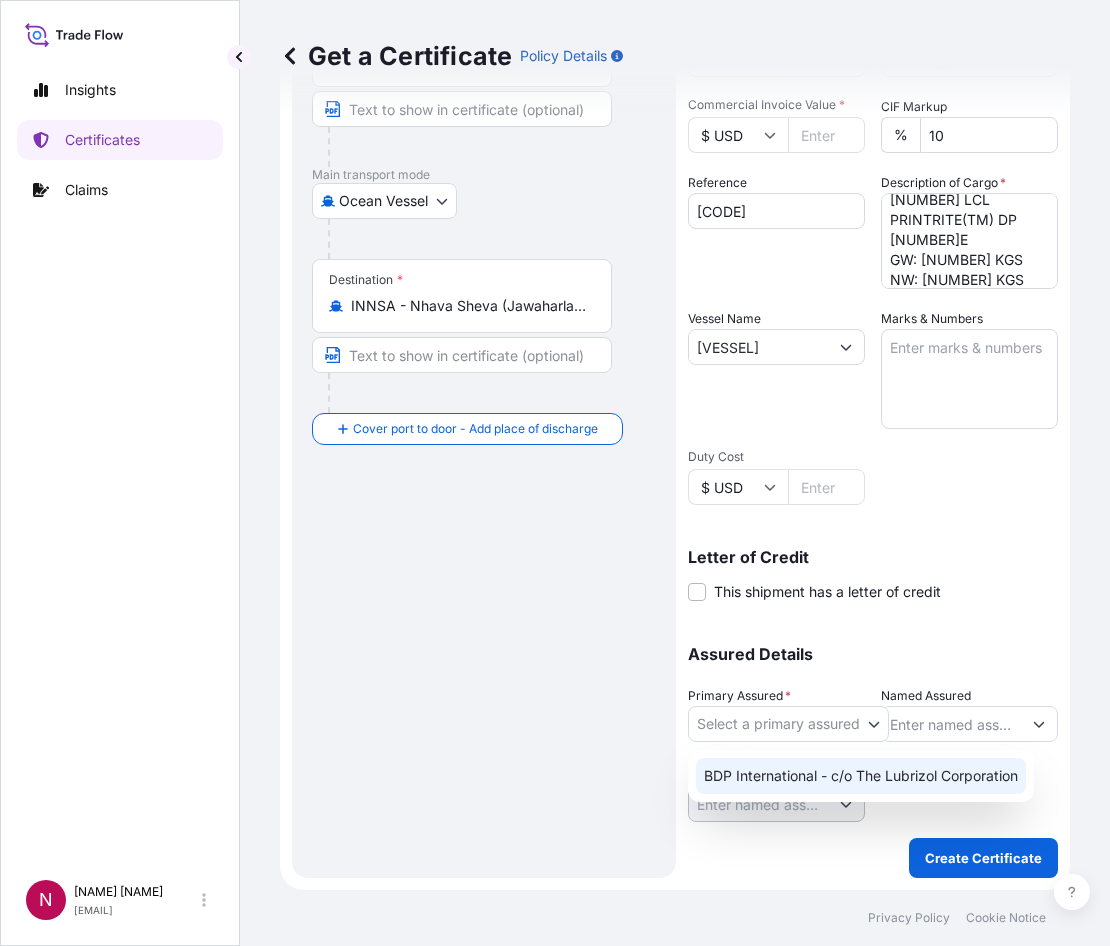 click on "BDP International - c/o The Lubrizol Corporation" at bounding box center (861, 776) 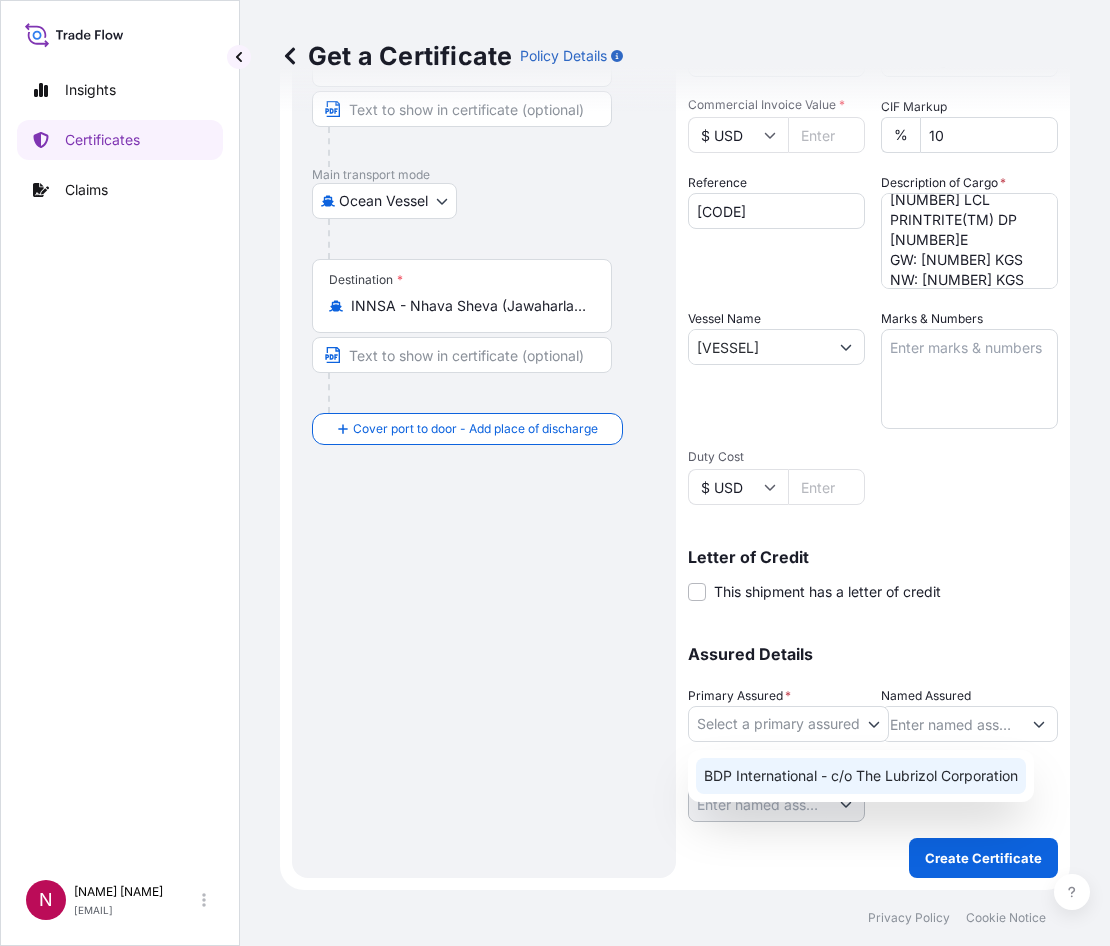 select on "31972" 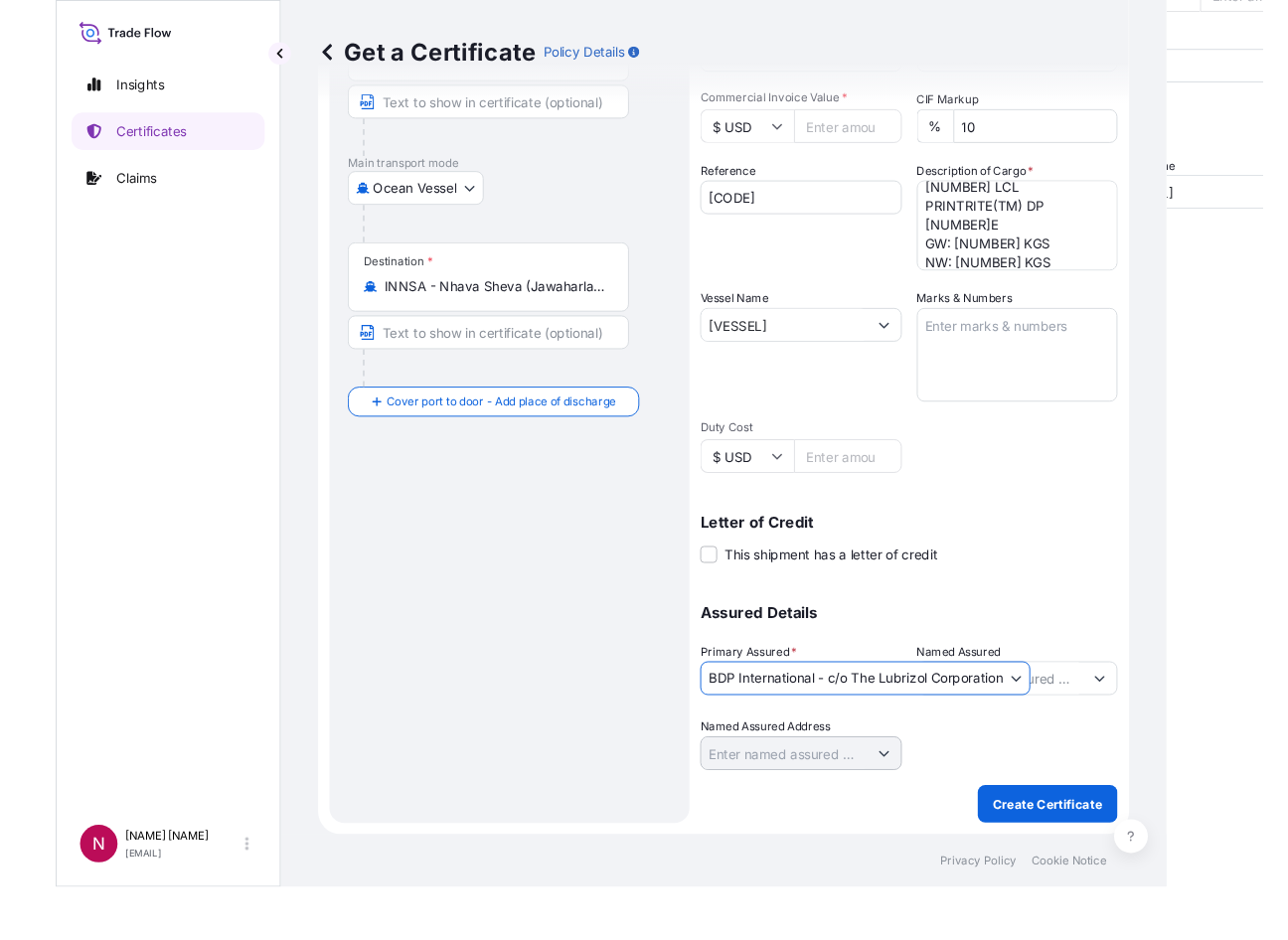 scroll, scrollTop: 52, scrollLeft: 0, axis: vertical 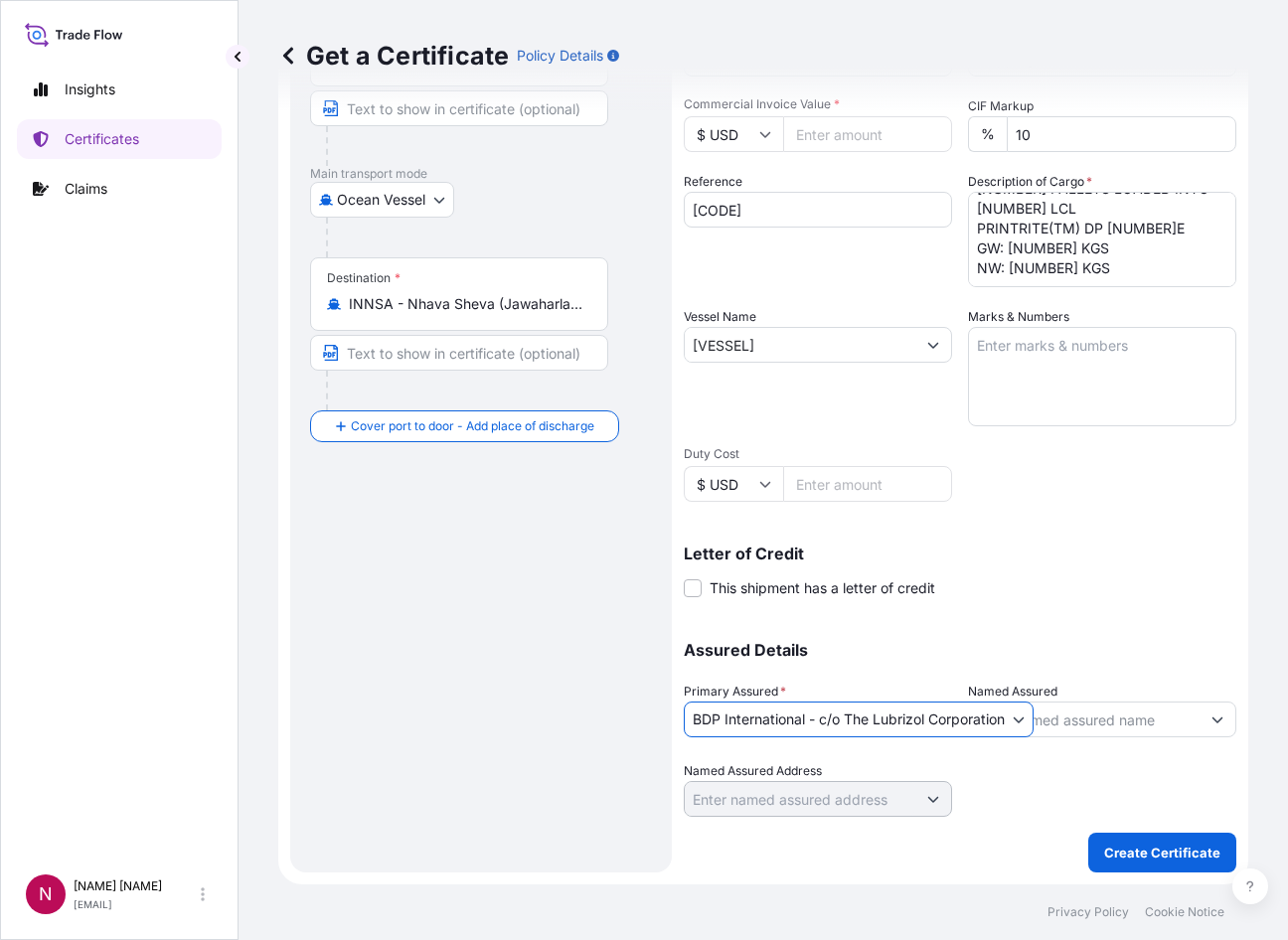 click on "Named Assured" at bounding box center (1084, 719) 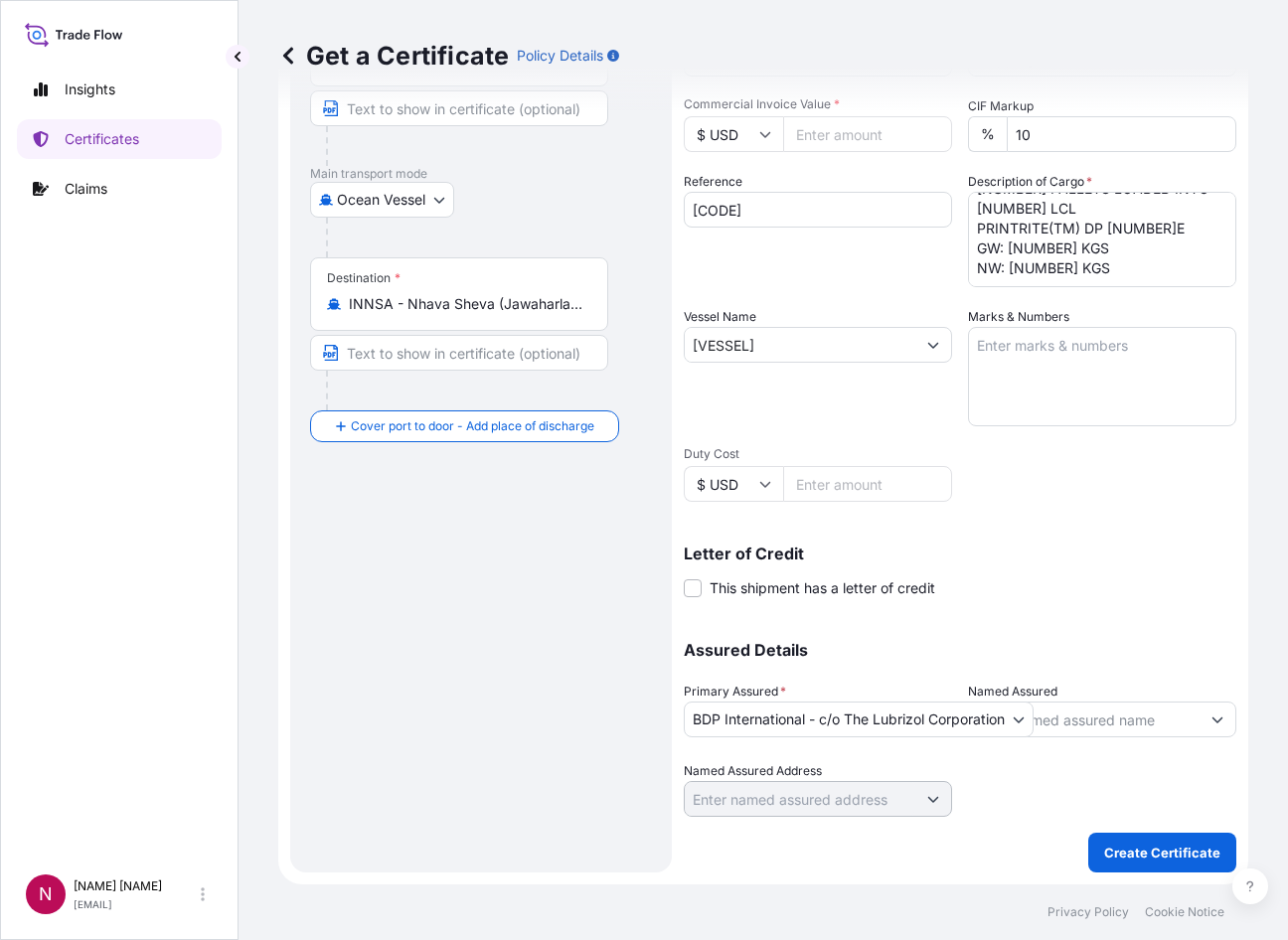 drag, startPoint x: 307, startPoint y: 690, endPoint x: 322, endPoint y: 685, distance: 15.811388 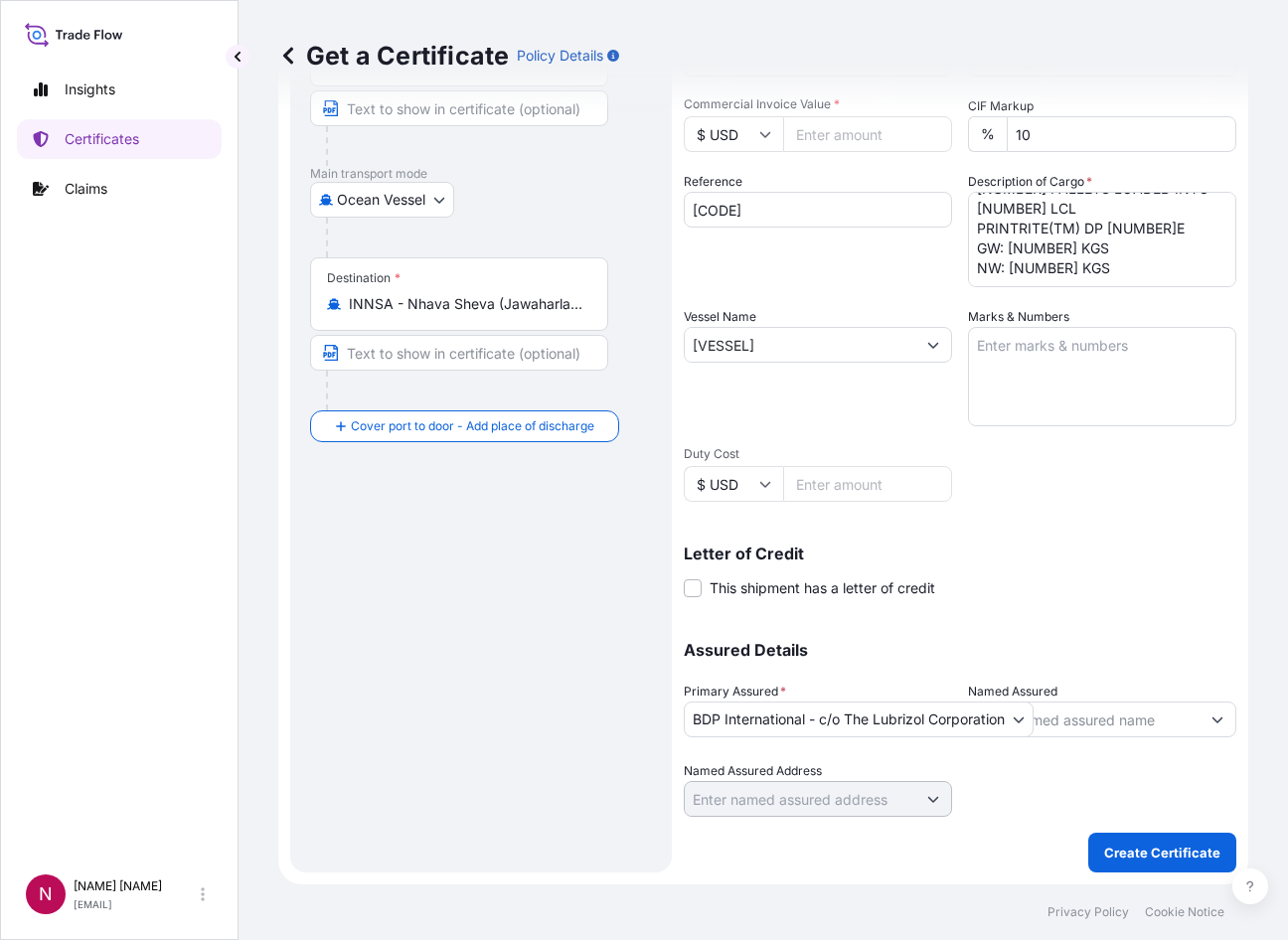 click on "Route Details Reset Route Details   Cover door to port - Add loading place Place of loading Road / Inland Road / Inland Origin * GBBSY - [CITY], [COUNTRY] Main transport mode Ocean Vessel Air Barge Road Ocean Vessel Rail Barge in Tow Destination * INNSA - [CITY] ([SUBURB]), [COUNTRY] Cover port to door - Add place of discharge Road / Inland Road / Inland Place of Discharge" at bounding box center (481, 371) 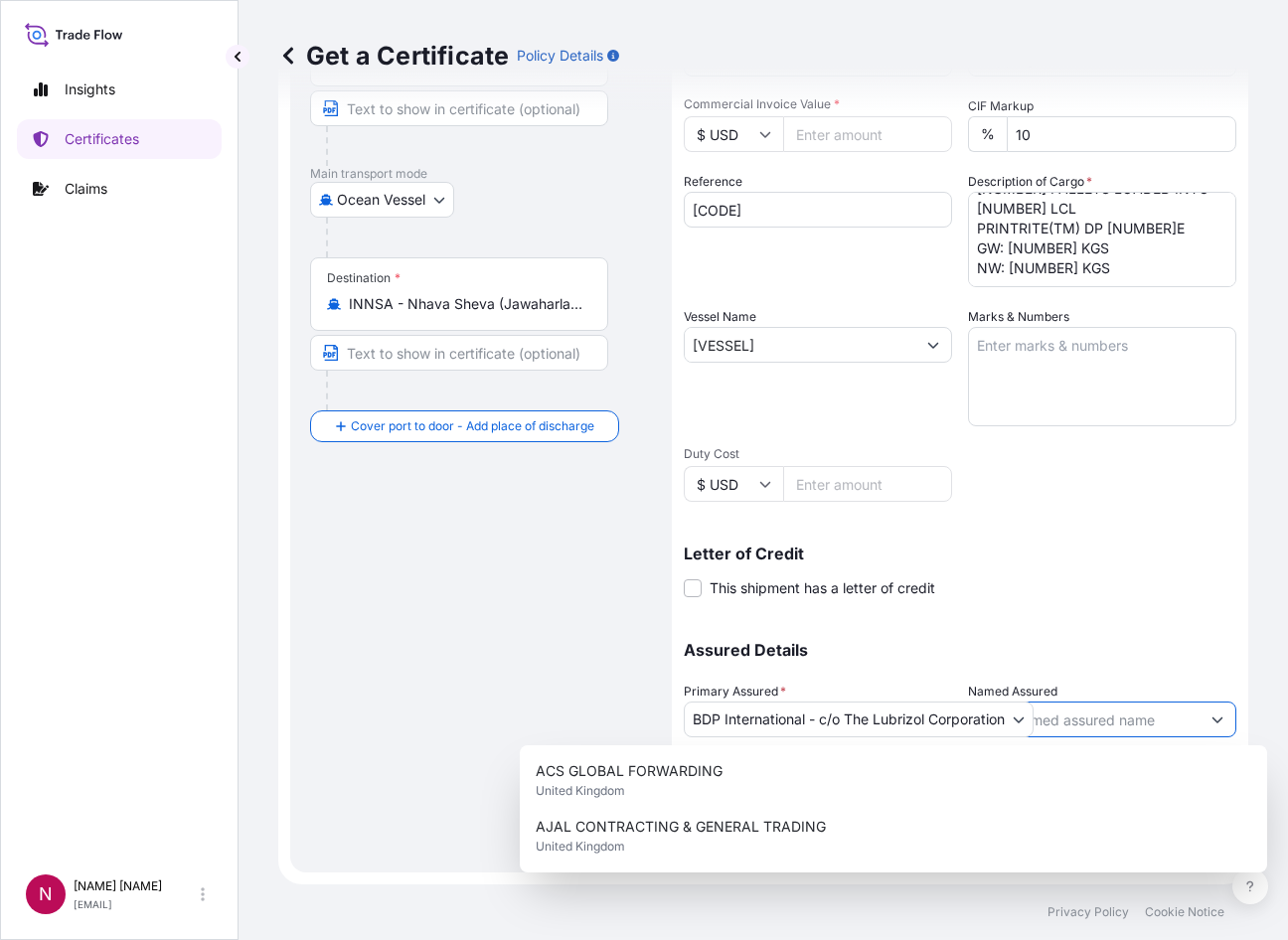 paste on "[COMPANY]" 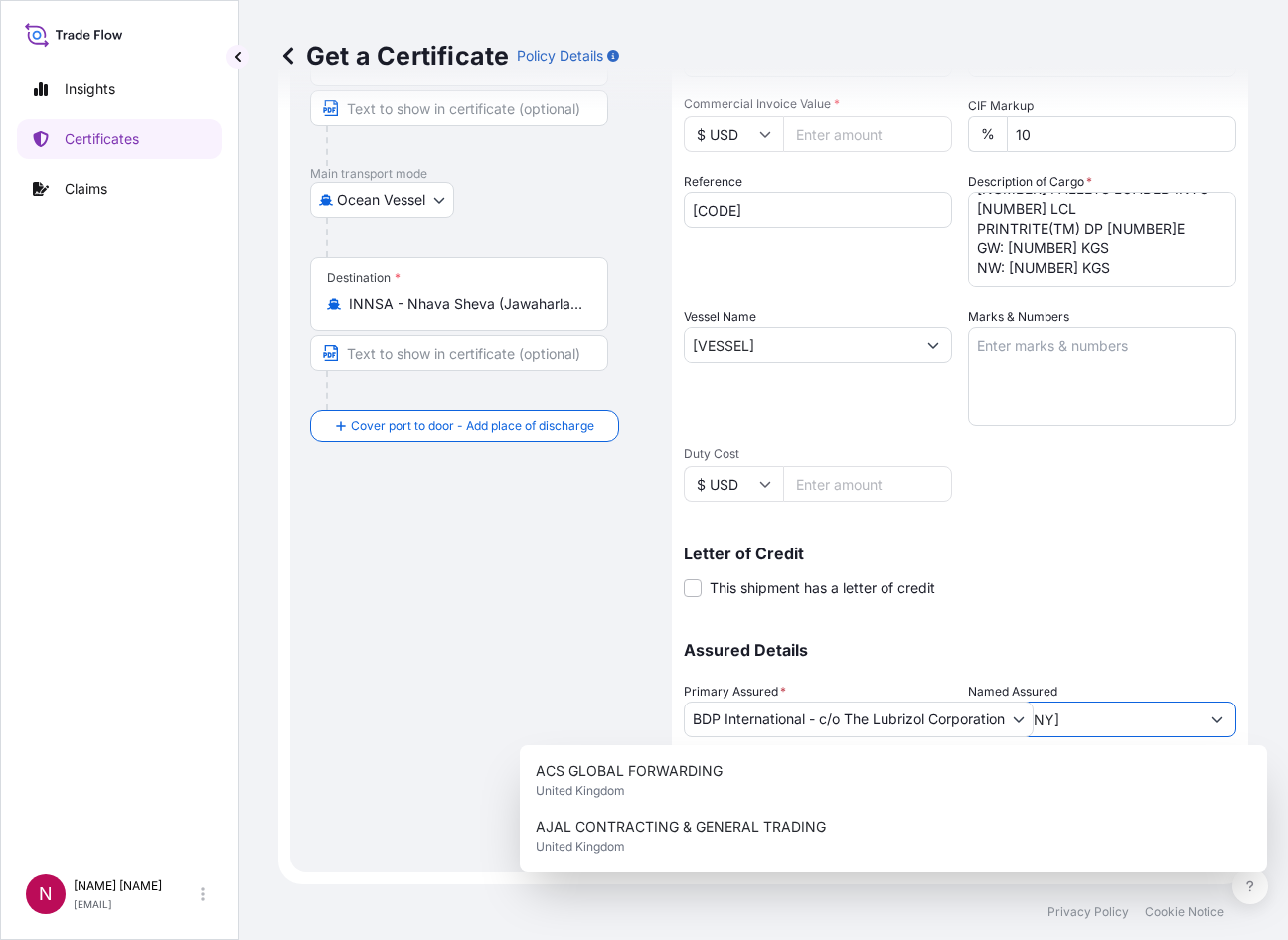 scroll, scrollTop: 0, scrollLeft: 15, axis: horizontal 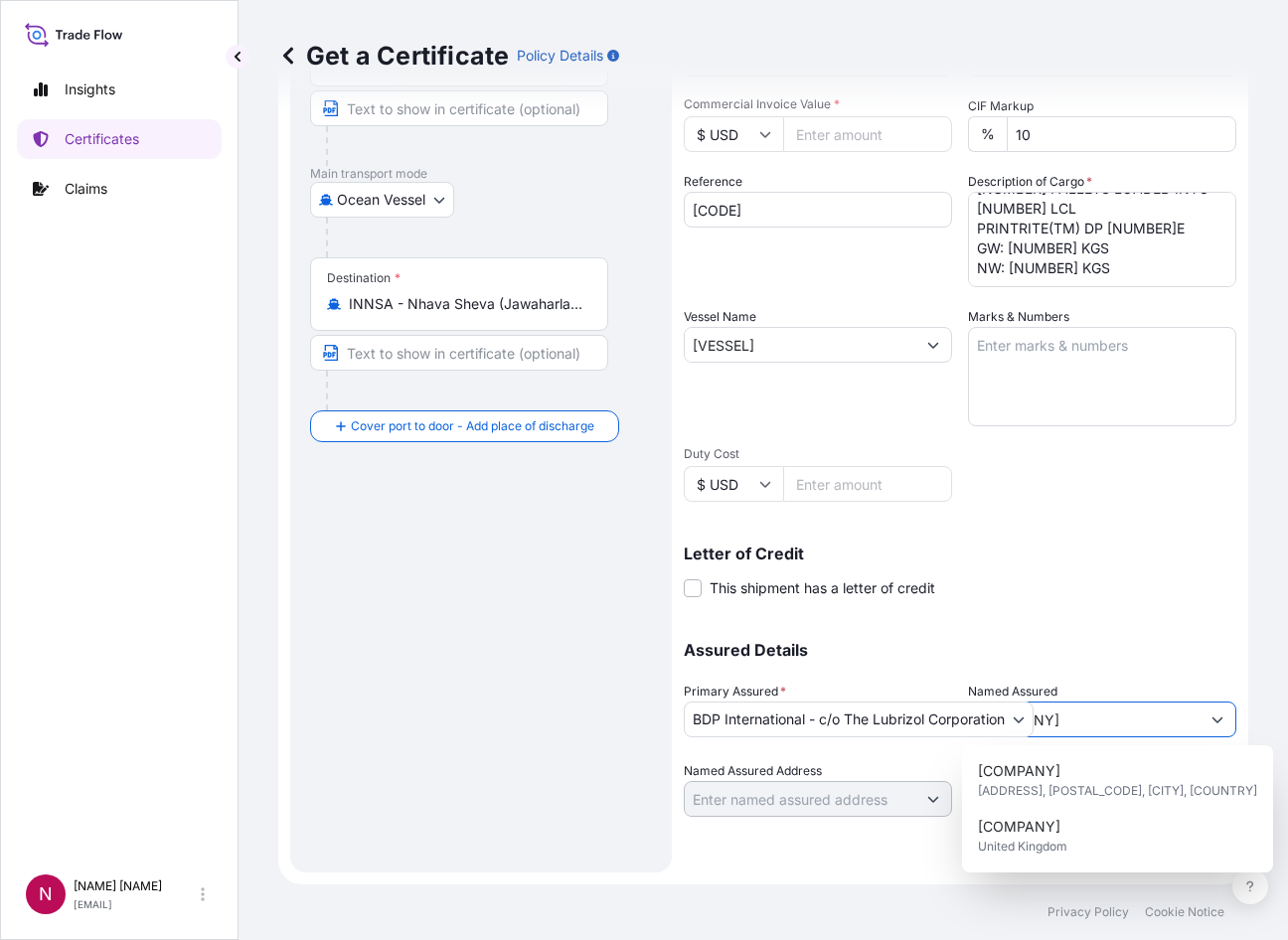 type on "[COMPANY]" 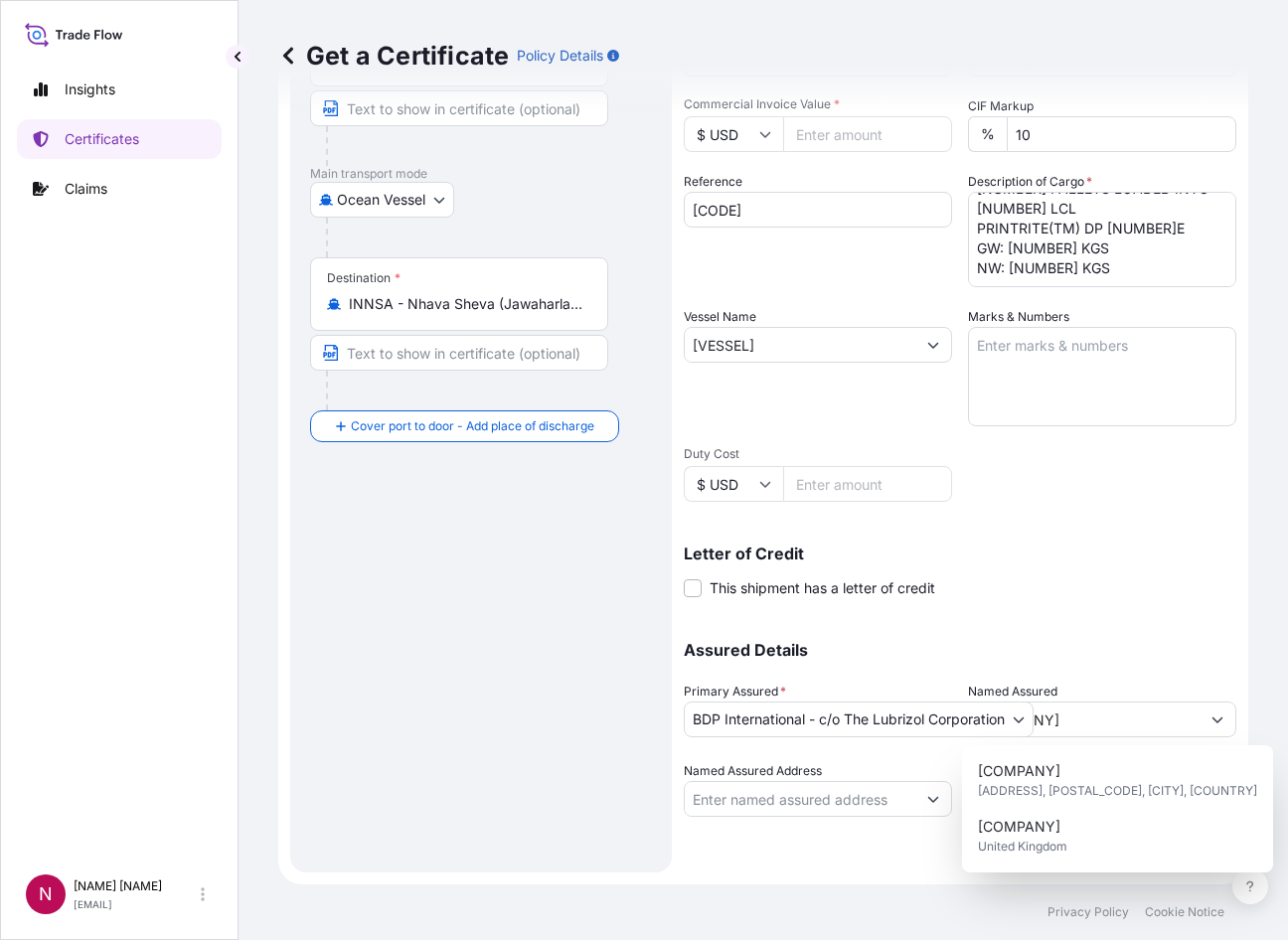 click on "Letter of Credit This shipment has a letter of credit Letter of credit * Letter of credit may not exceed 12000 characters" at bounding box center [960, 559] 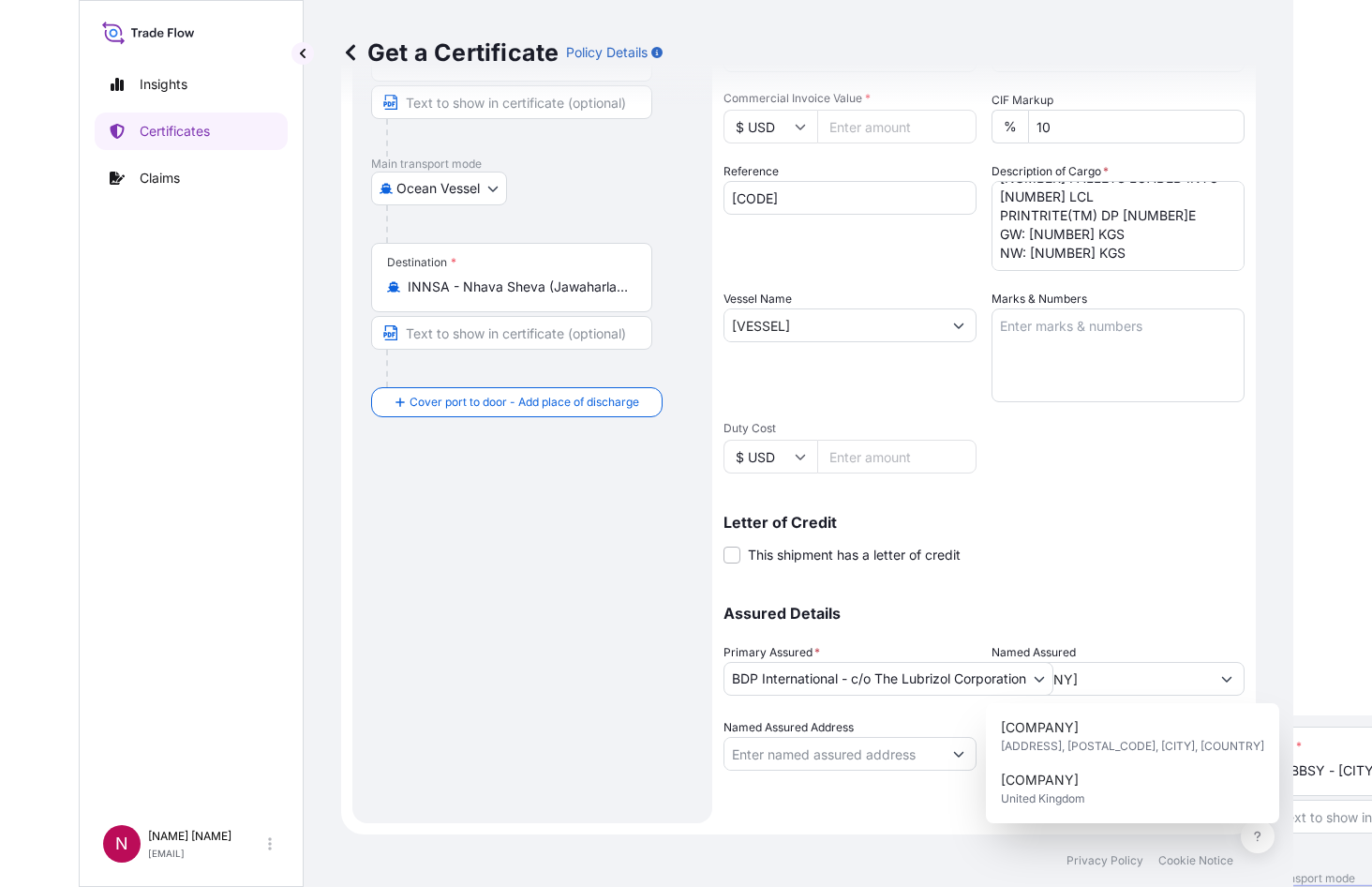 scroll, scrollTop: 0, scrollLeft: 0, axis: both 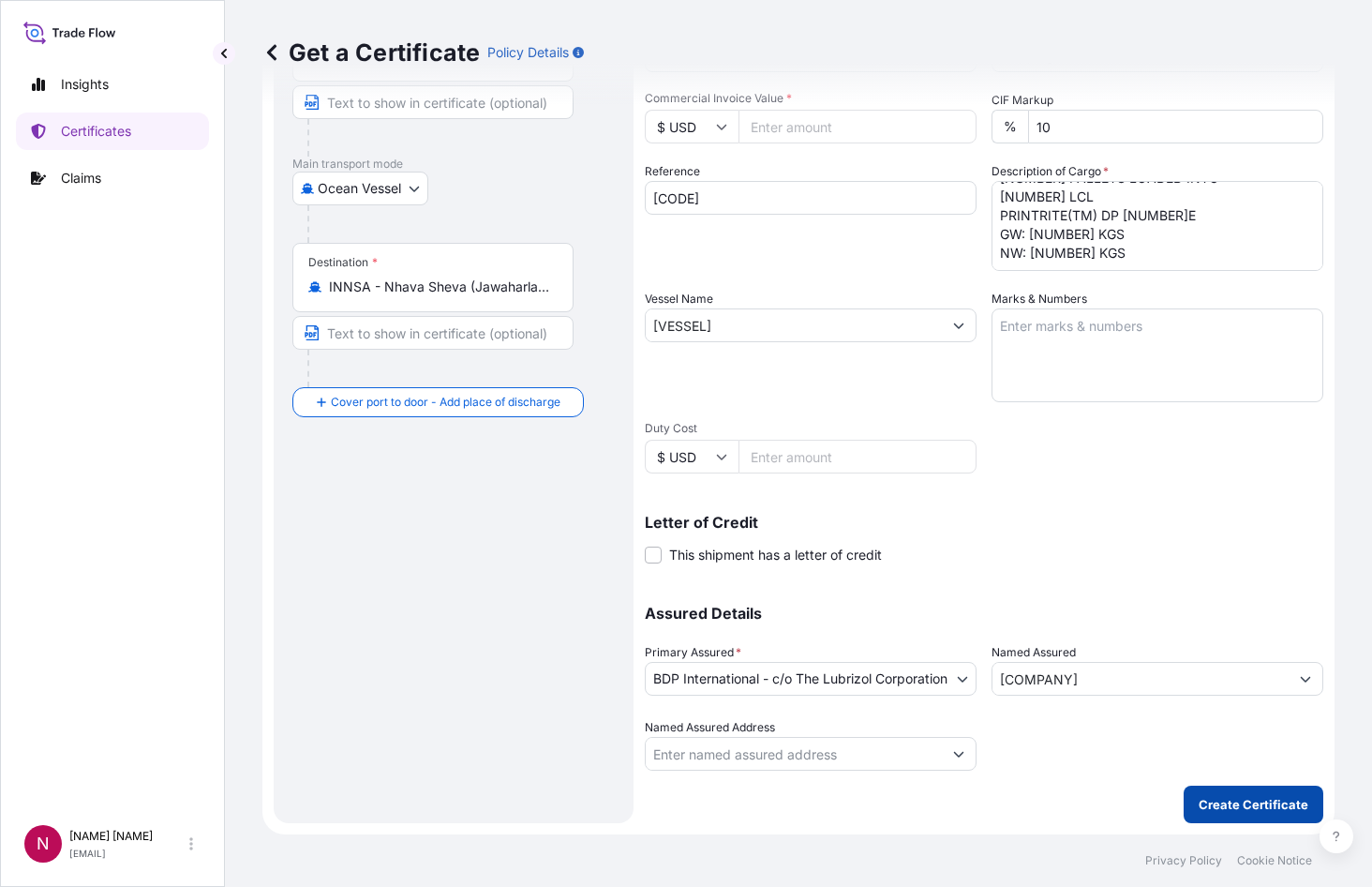 click on "Create Certificate" at bounding box center [1253, 804] 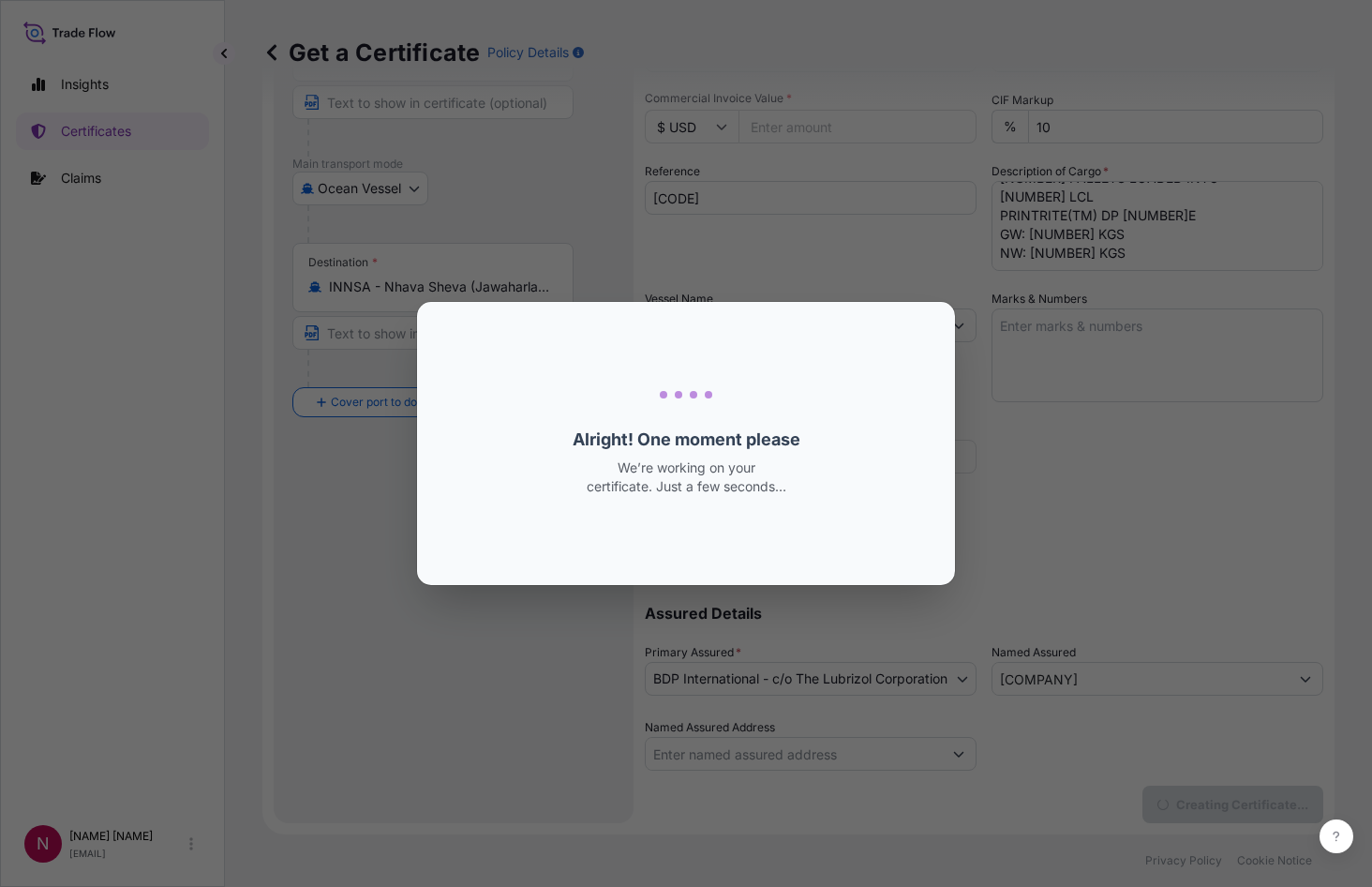 scroll, scrollTop: 0, scrollLeft: 0, axis: both 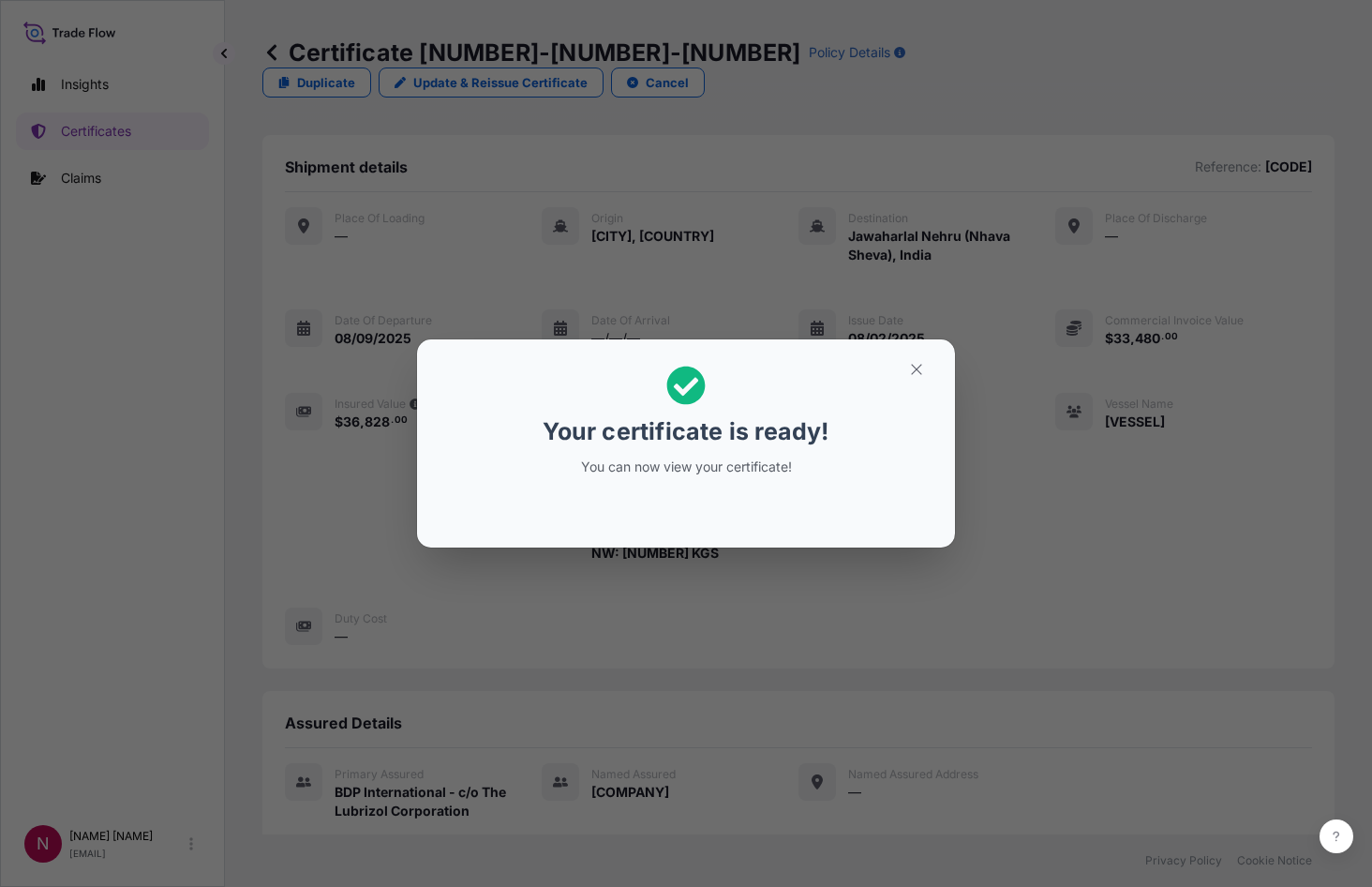 click on "Your certificate is ready! You can now view your certificate!" at bounding box center [686, 444] 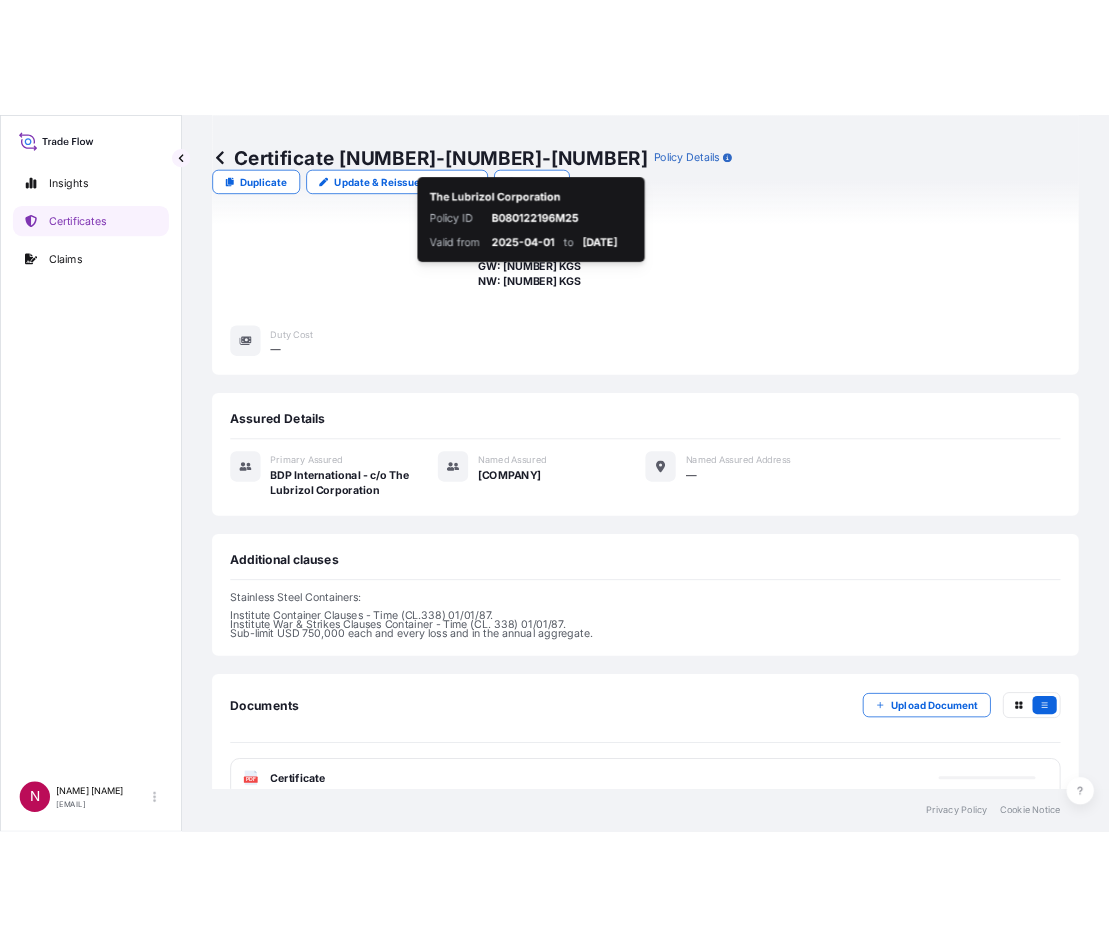 scroll, scrollTop: 458, scrollLeft: 0, axis: vertical 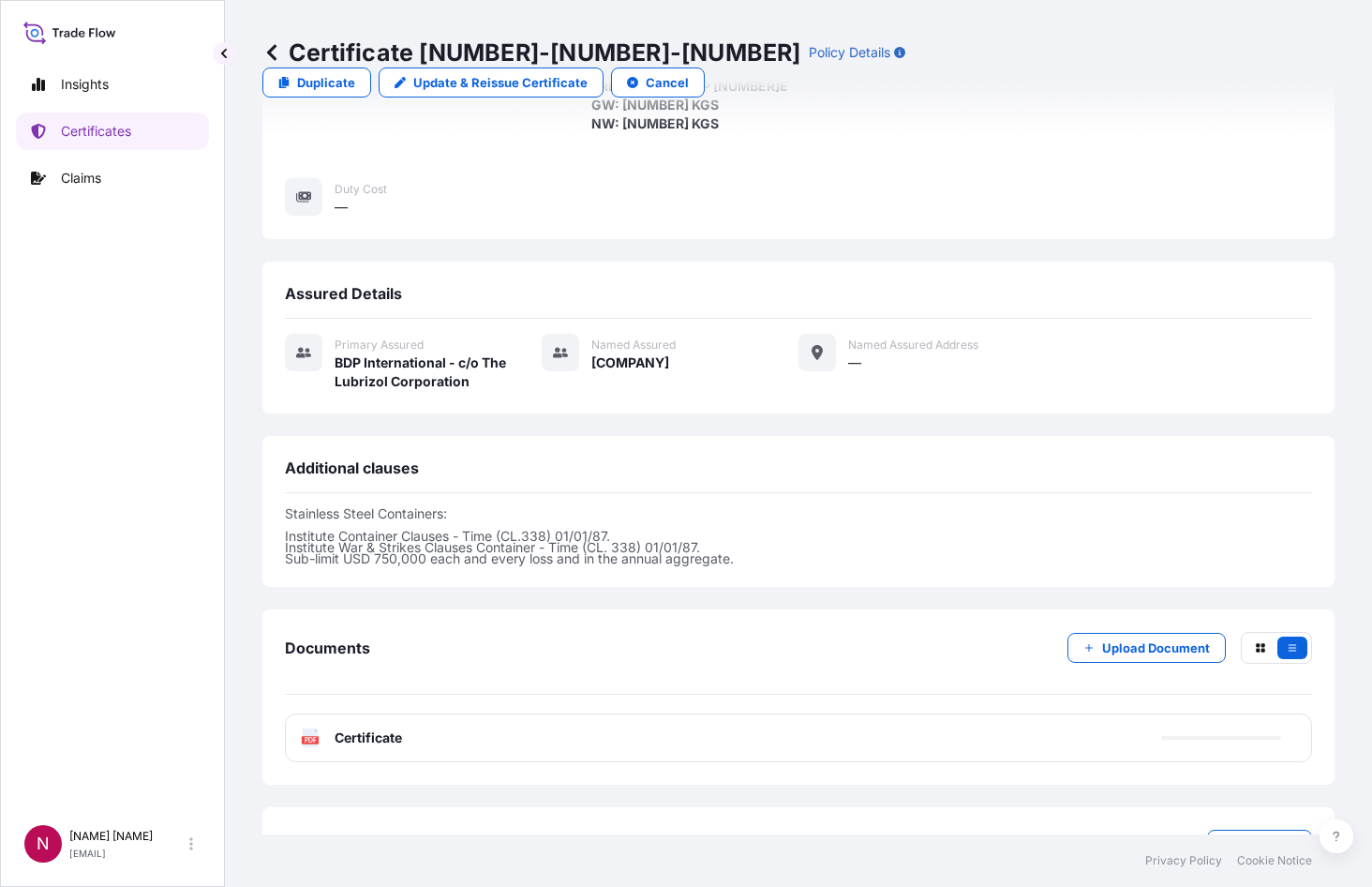 click on "PDF Certificate" at bounding box center (798, 738) 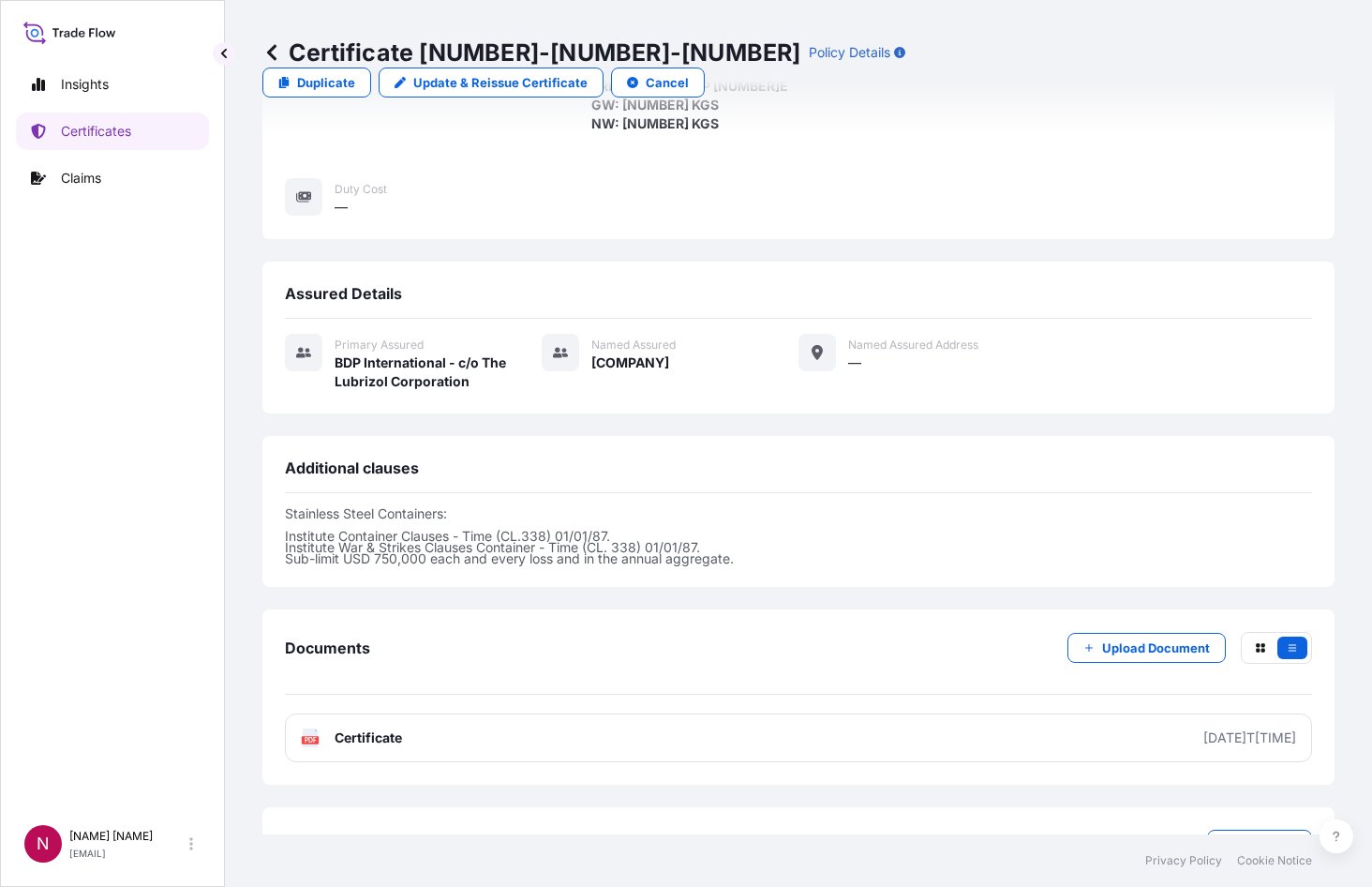 click on "Documents Upload Document PDF Certificate [DATE]T[TIME]" at bounding box center [798, 697] 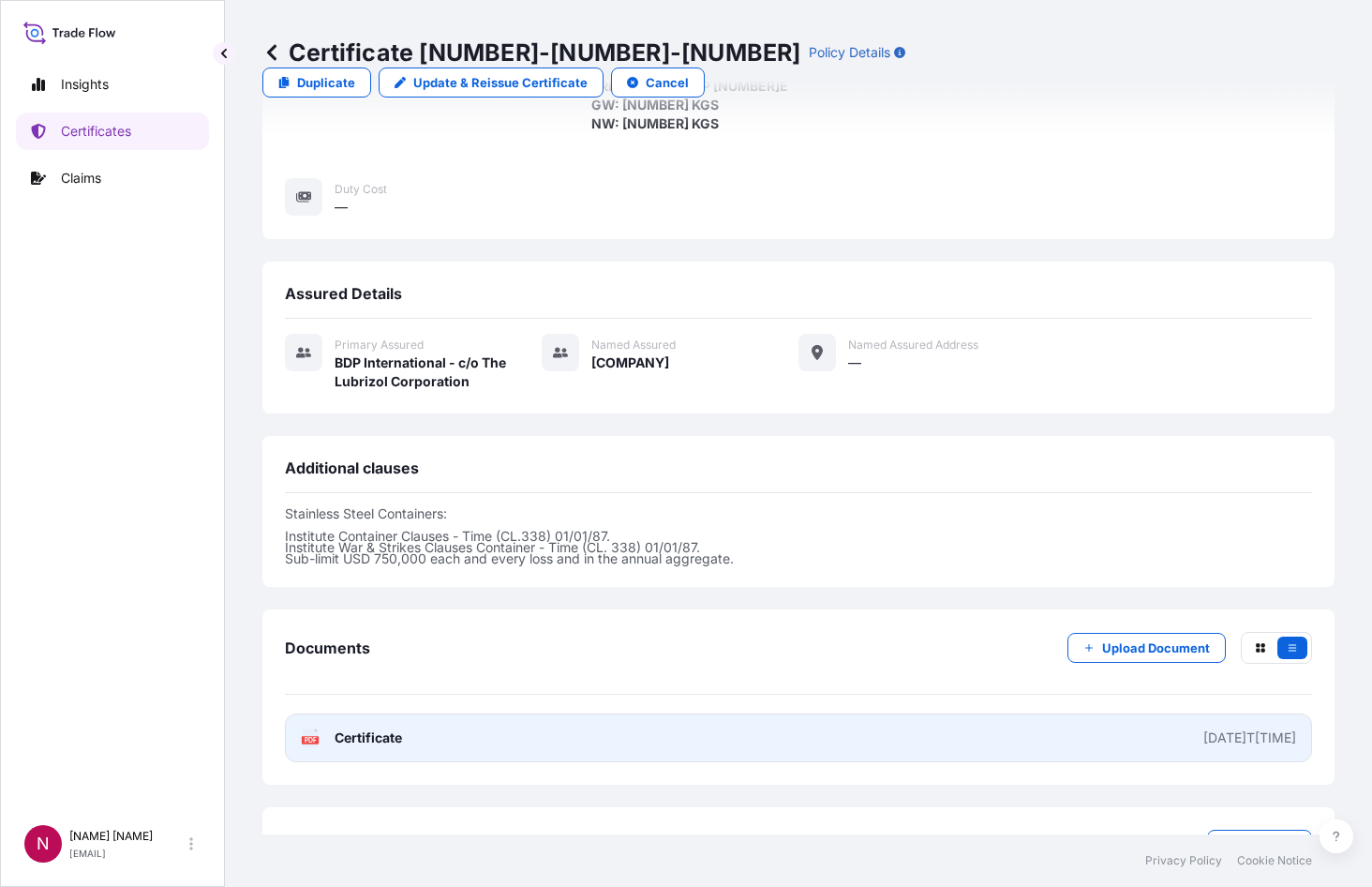 click on "PDF Certificate [DATE]T[TIME]" at bounding box center (798, 738) 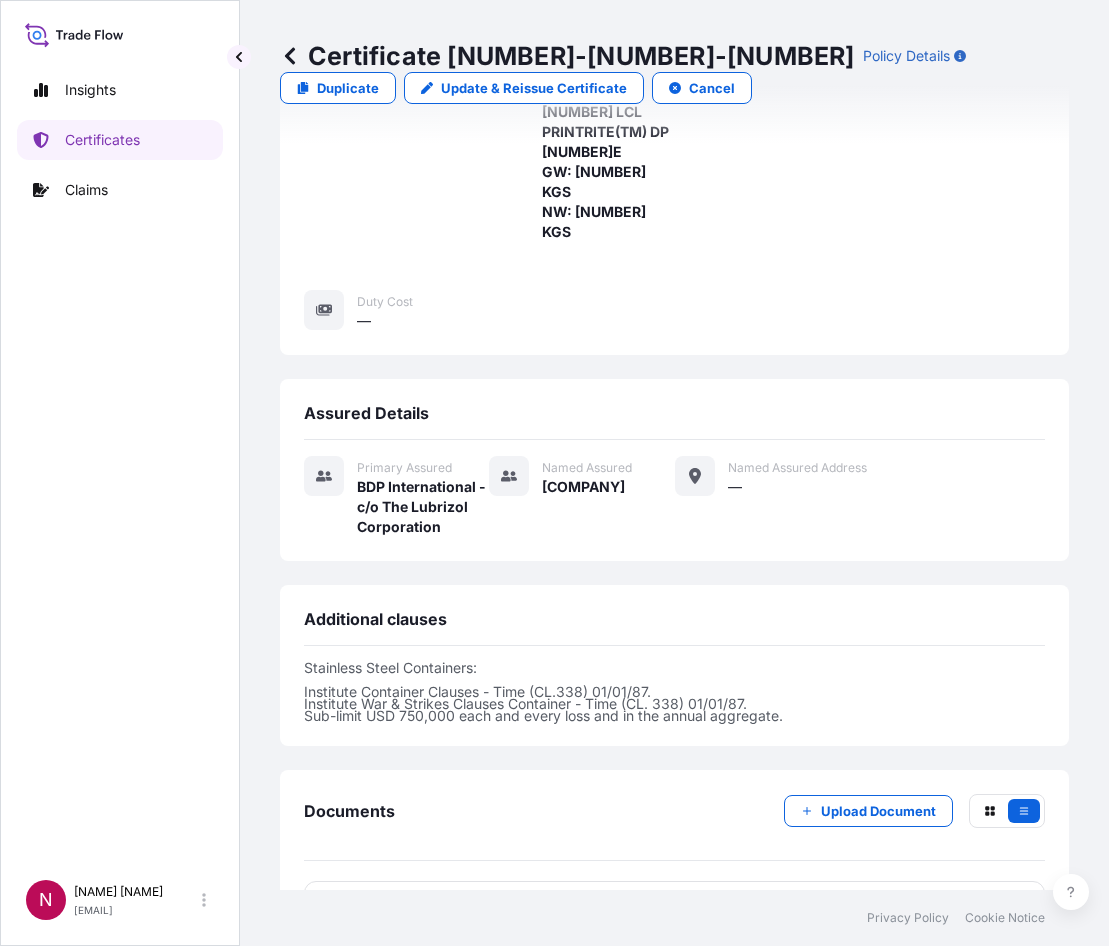 scroll, scrollTop: 425, scrollLeft: 0, axis: vertical 